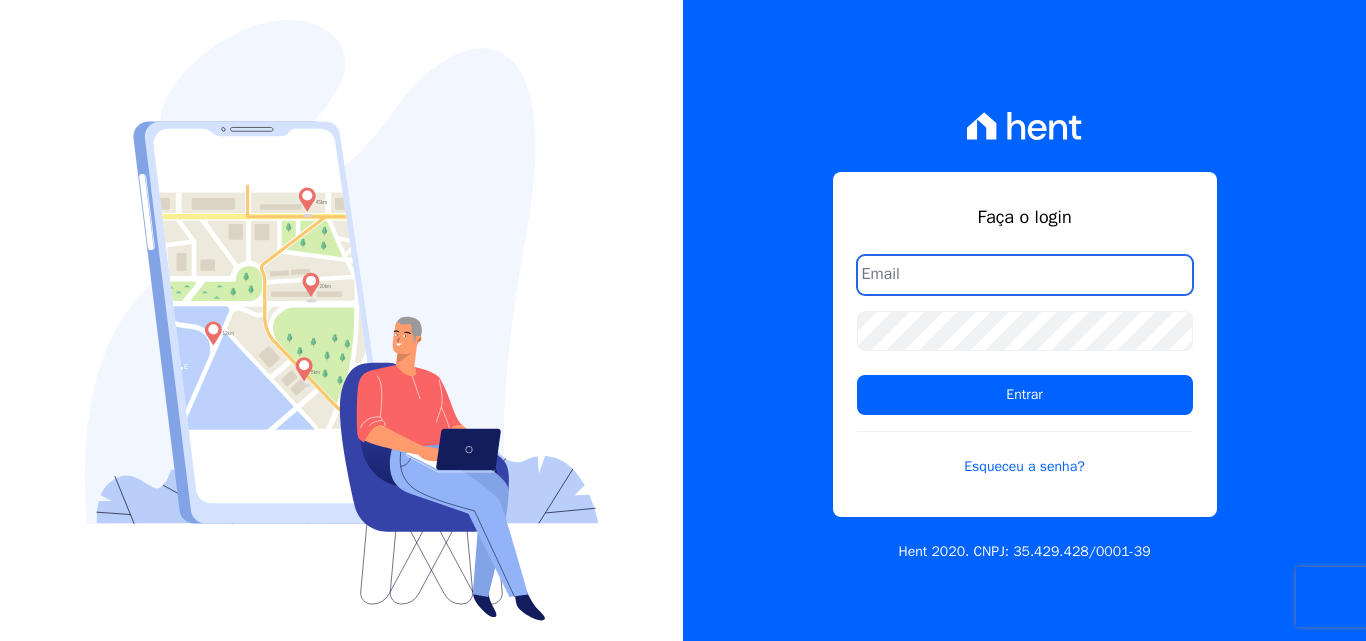 scroll, scrollTop: 0, scrollLeft: 0, axis: both 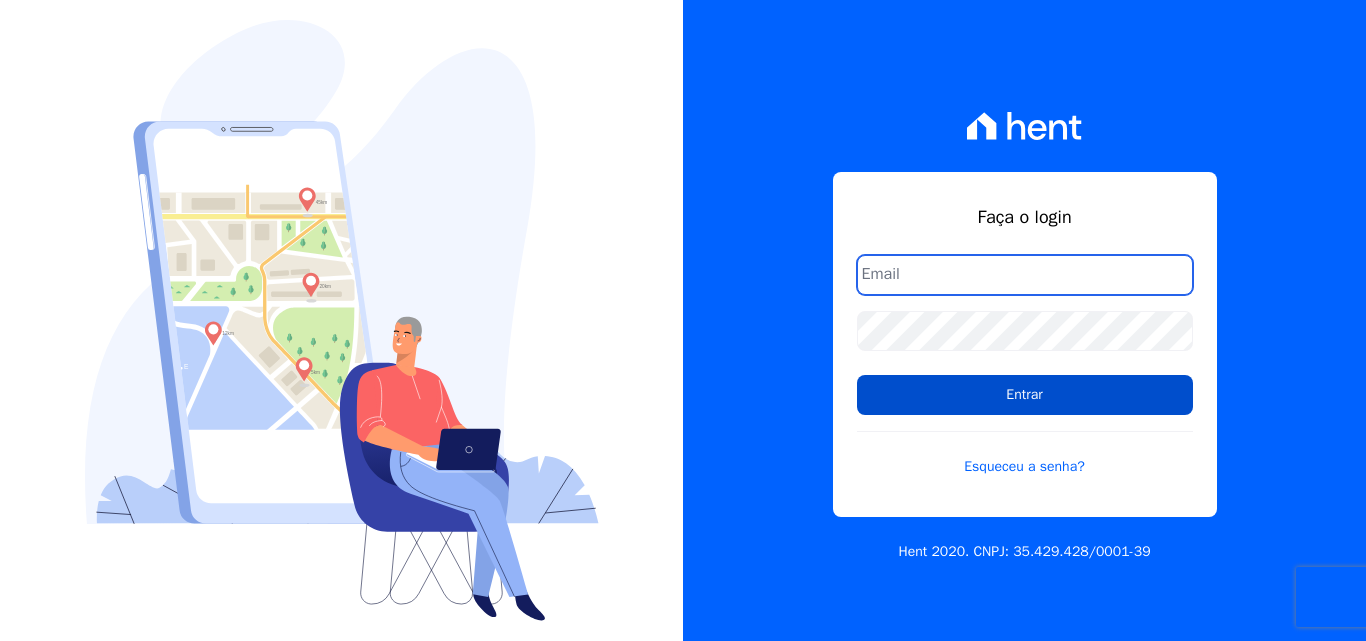 type on "comercialadm2@fontanive.com.br" 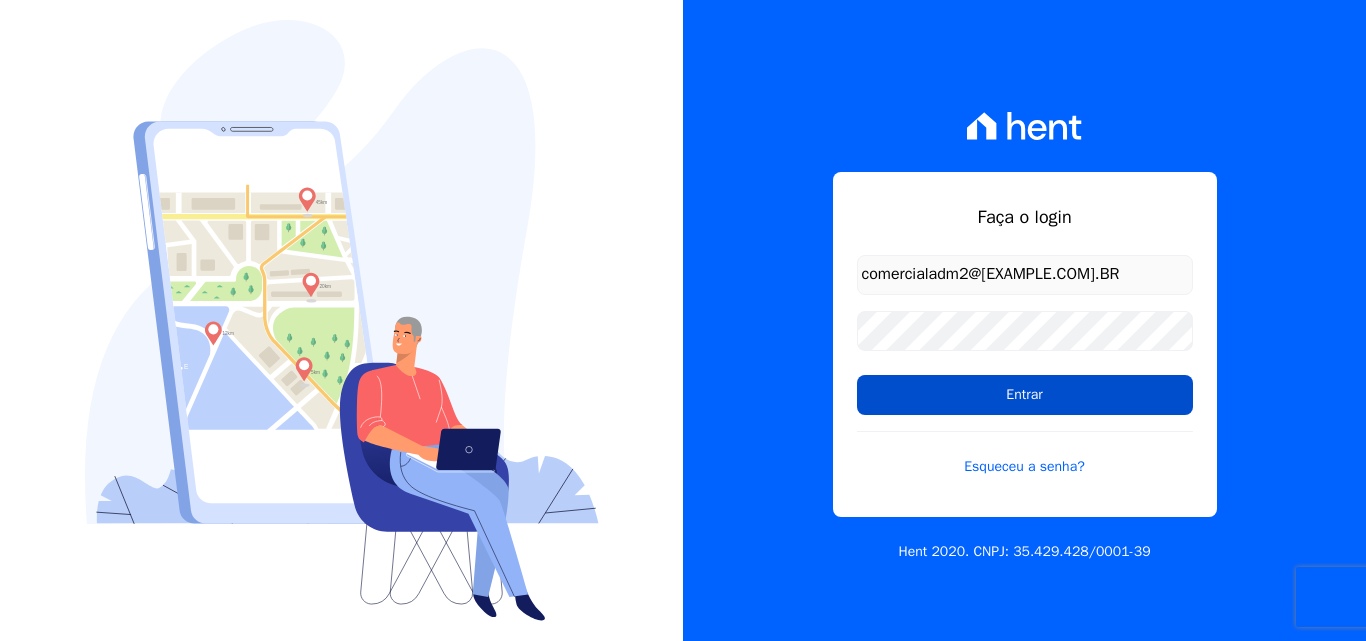 click on "Entrar" at bounding box center (1025, 395) 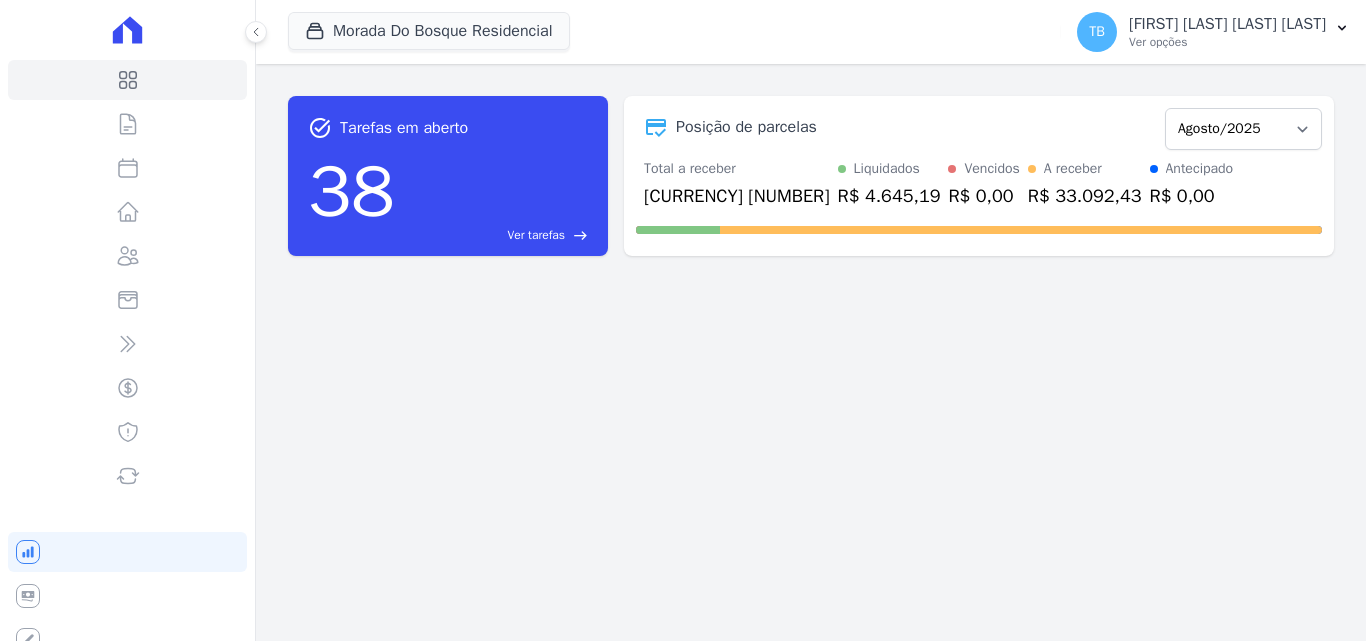 scroll, scrollTop: 0, scrollLeft: 0, axis: both 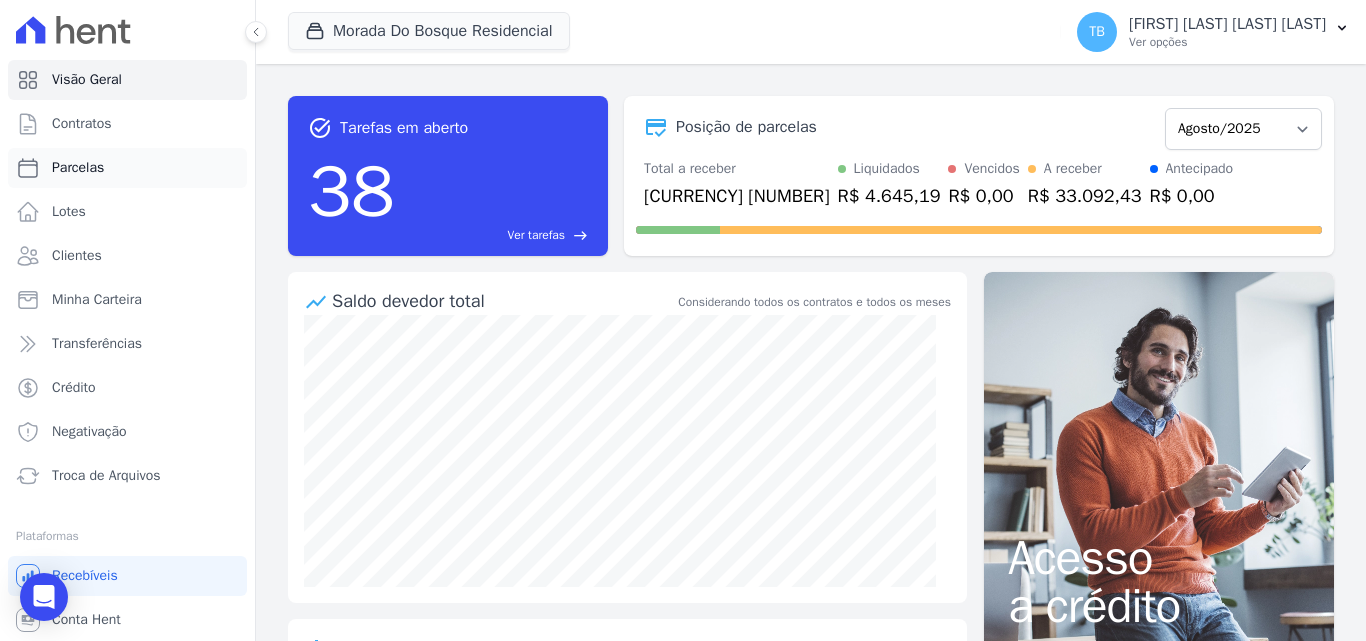 click on "Parcelas" at bounding box center (78, 168) 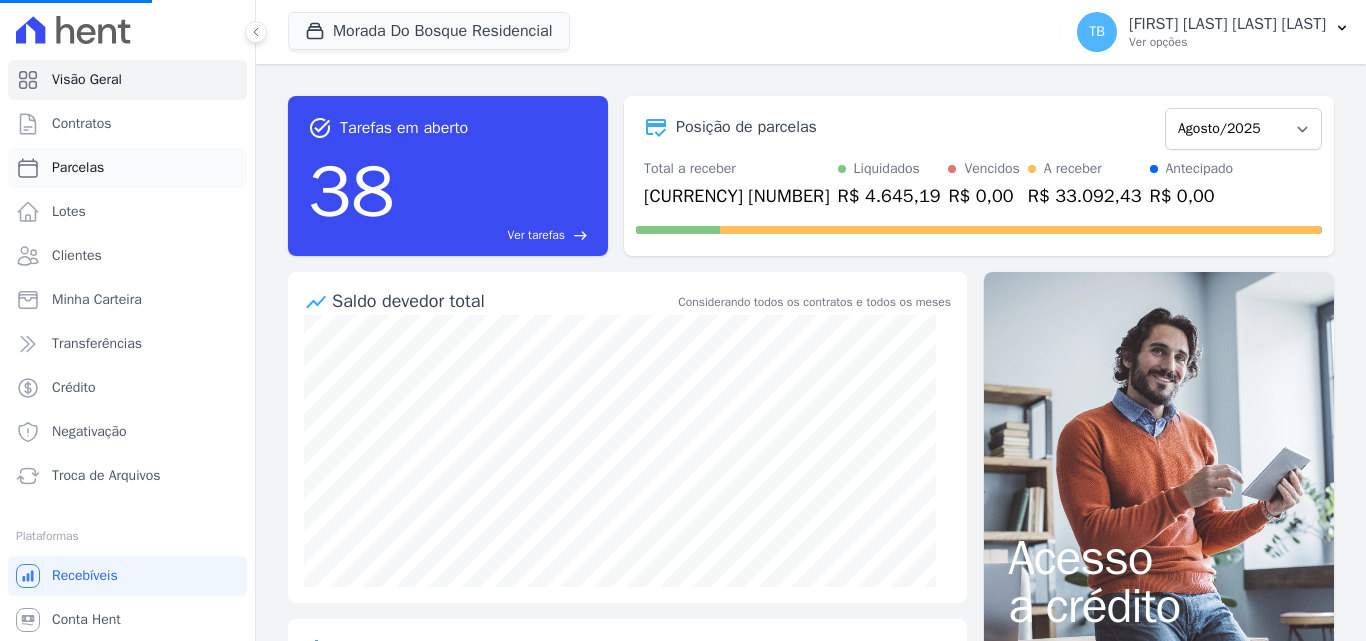 select 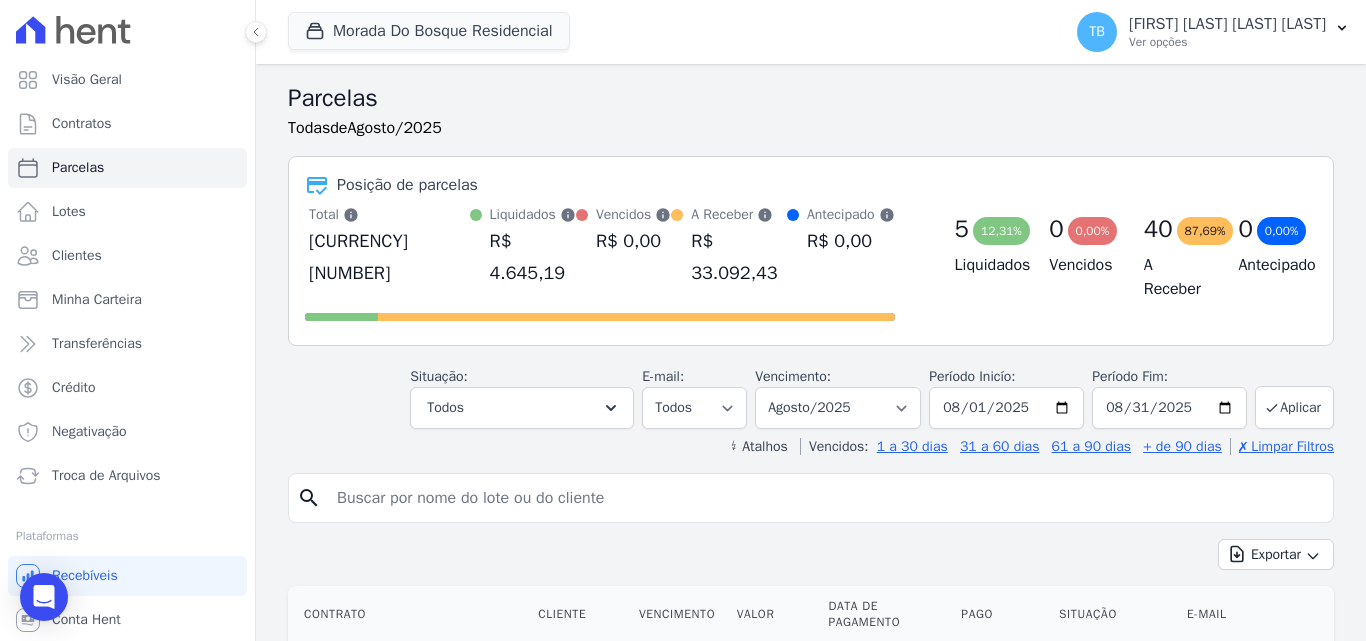 click at bounding box center [825, 498] 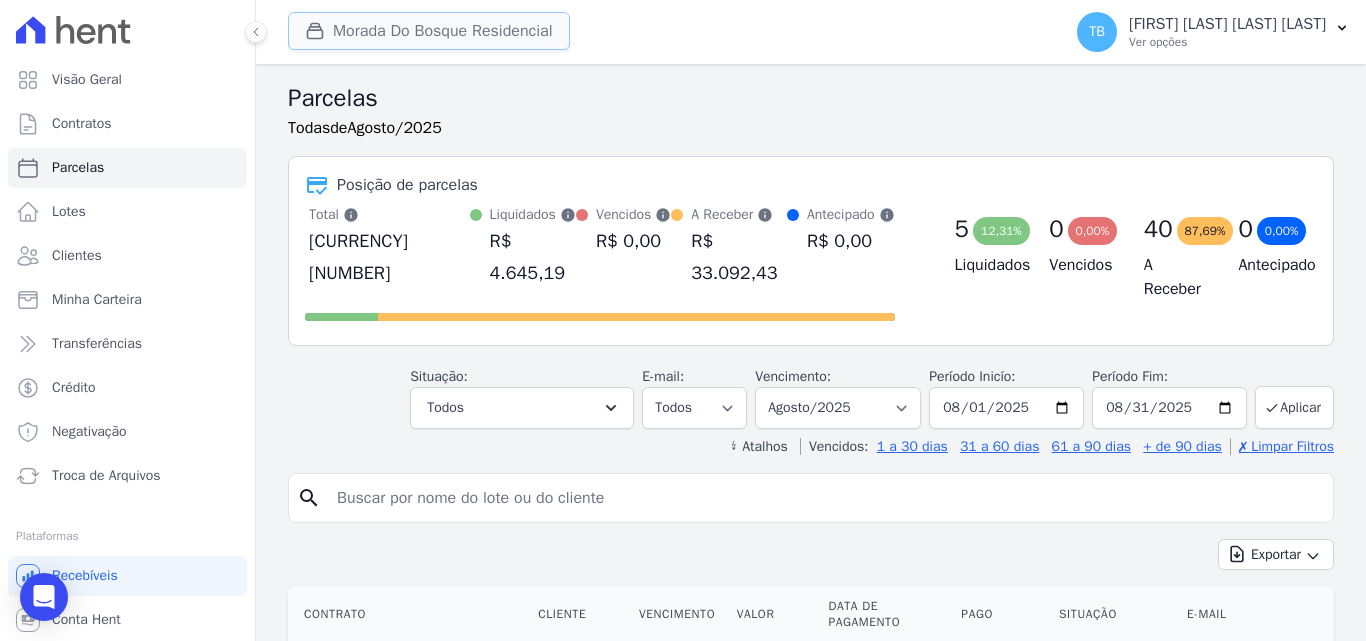 click on "Morada Do Bosque Residencial" at bounding box center (429, 31) 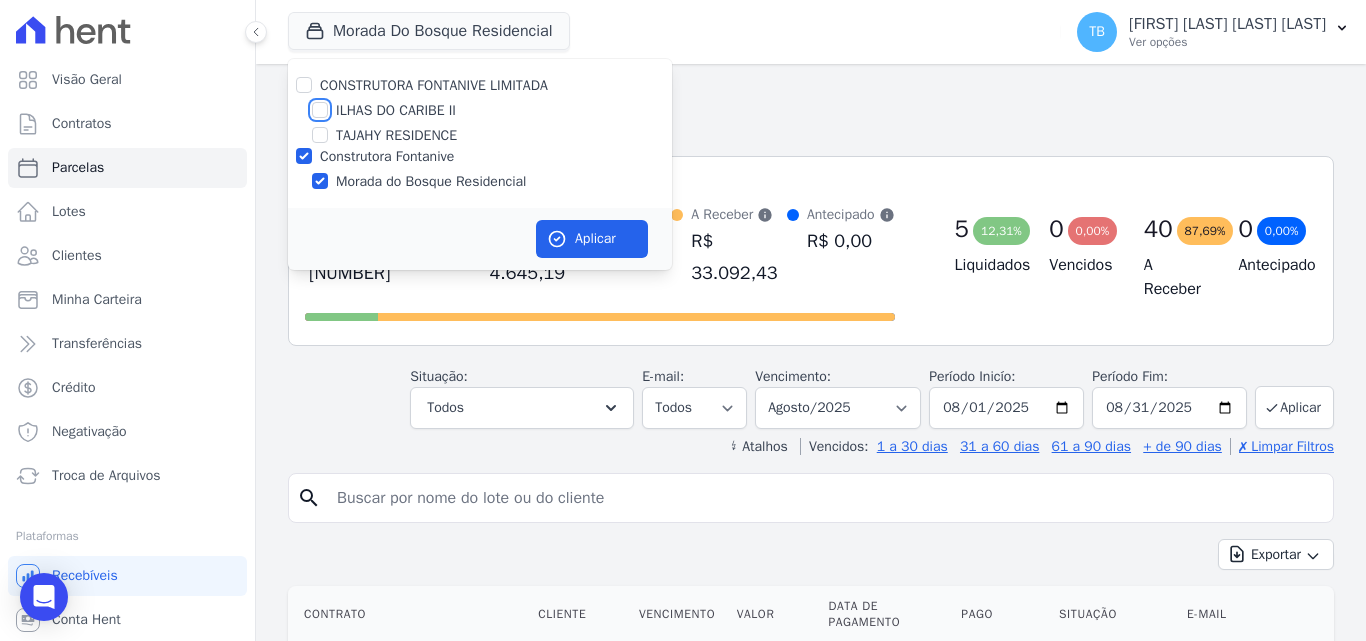 click on "ILHAS DO CARIBE II" at bounding box center [320, 110] 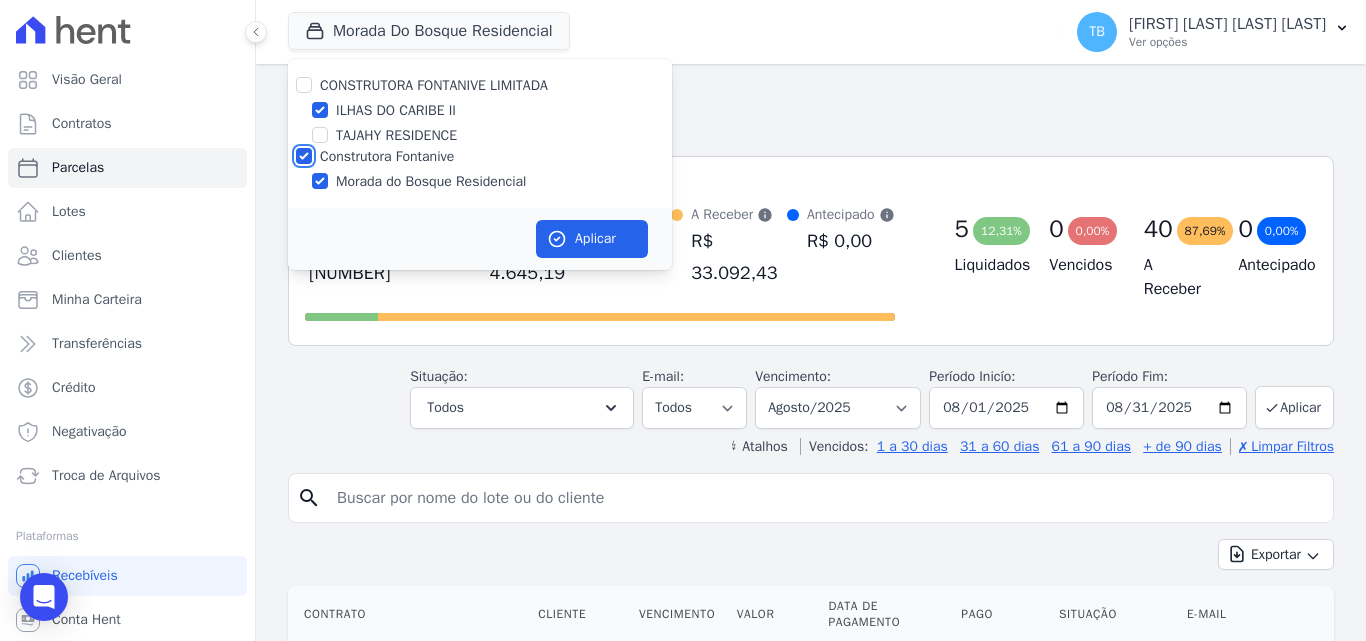 click on "Construtora Fontanive" at bounding box center (304, 156) 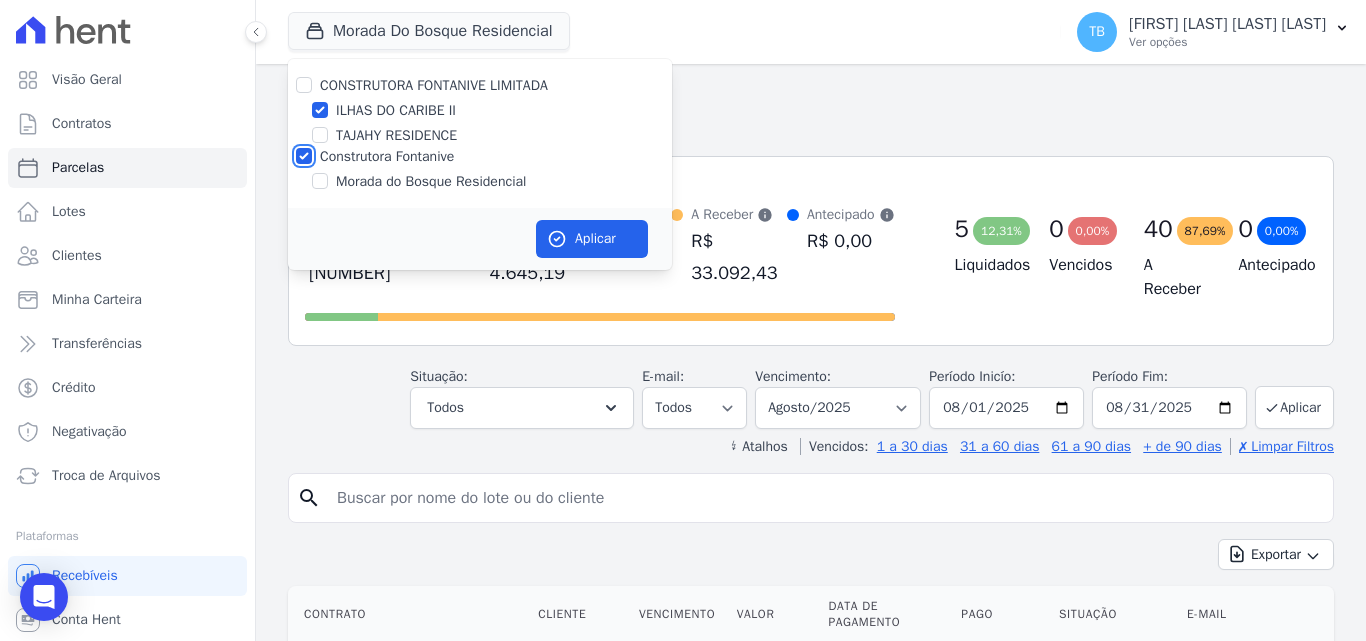 checkbox on "false" 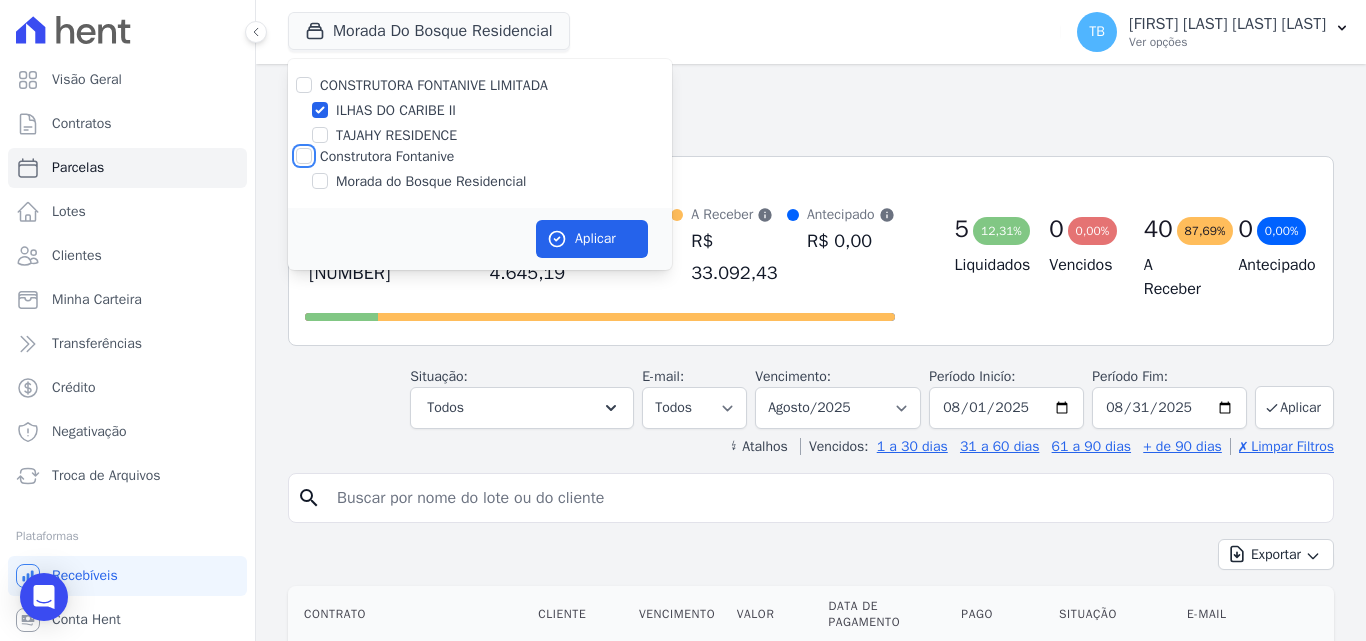checkbox on "false" 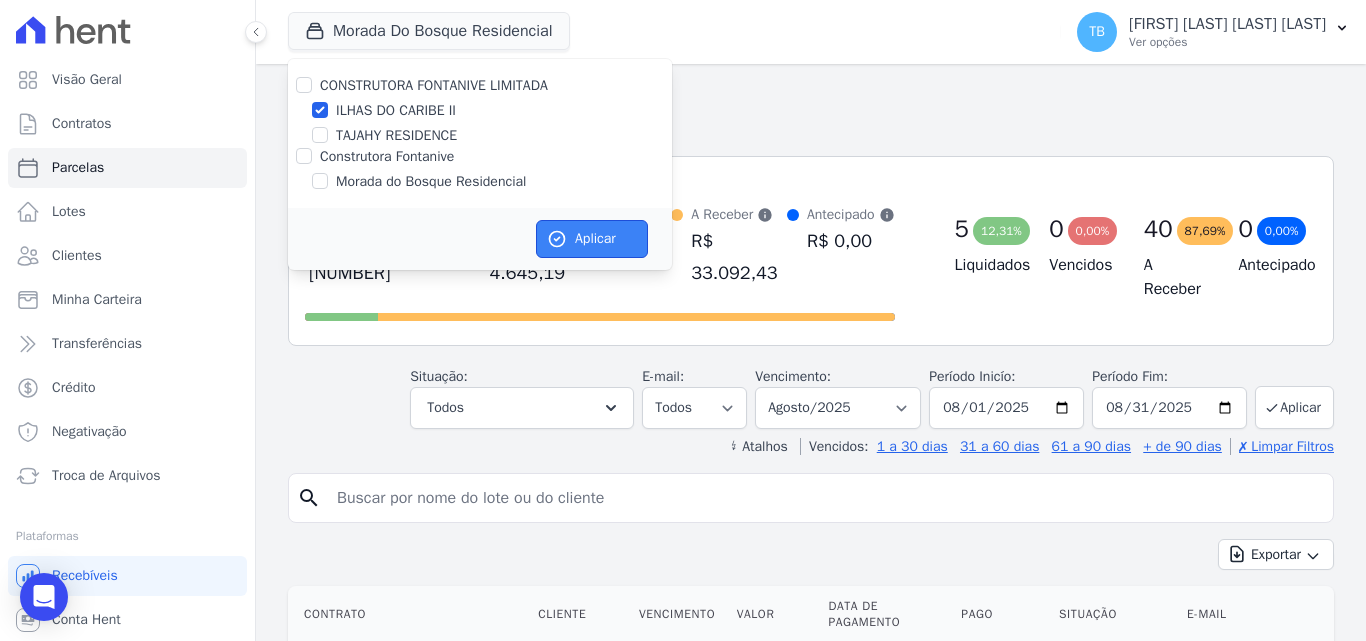 click on "Aplicar" at bounding box center (592, 239) 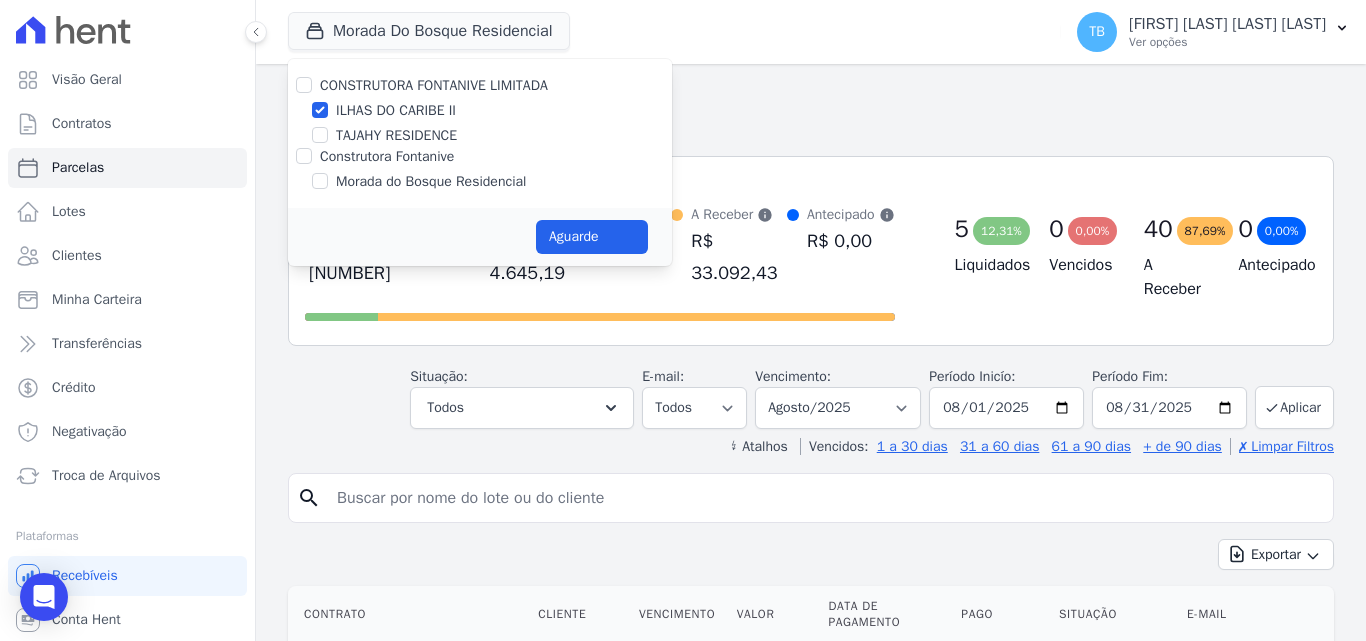select 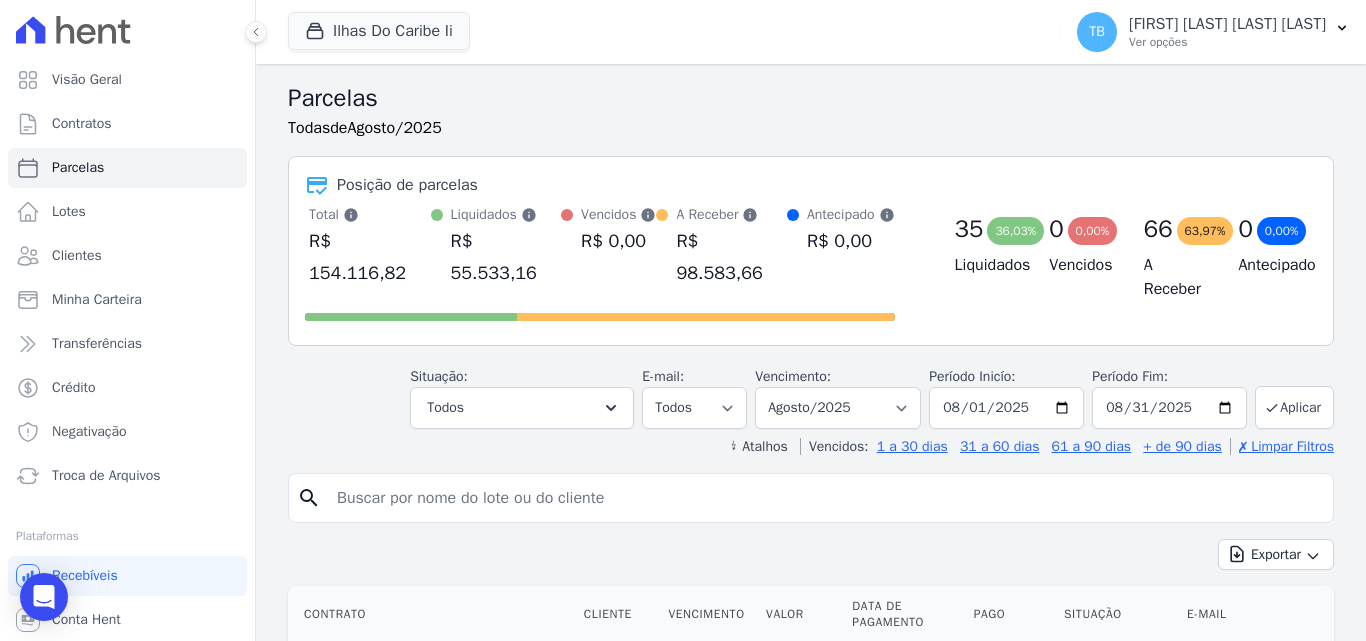 click at bounding box center (825, 498) 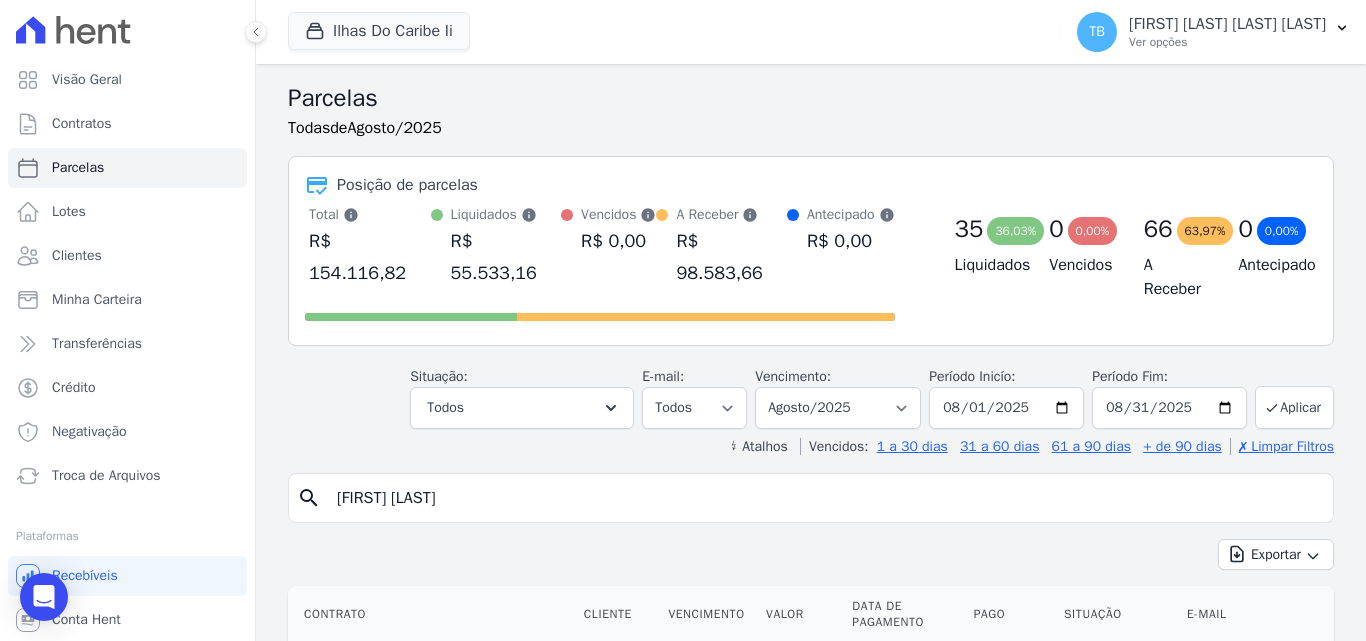 type on "[FIRST] [LAST]" 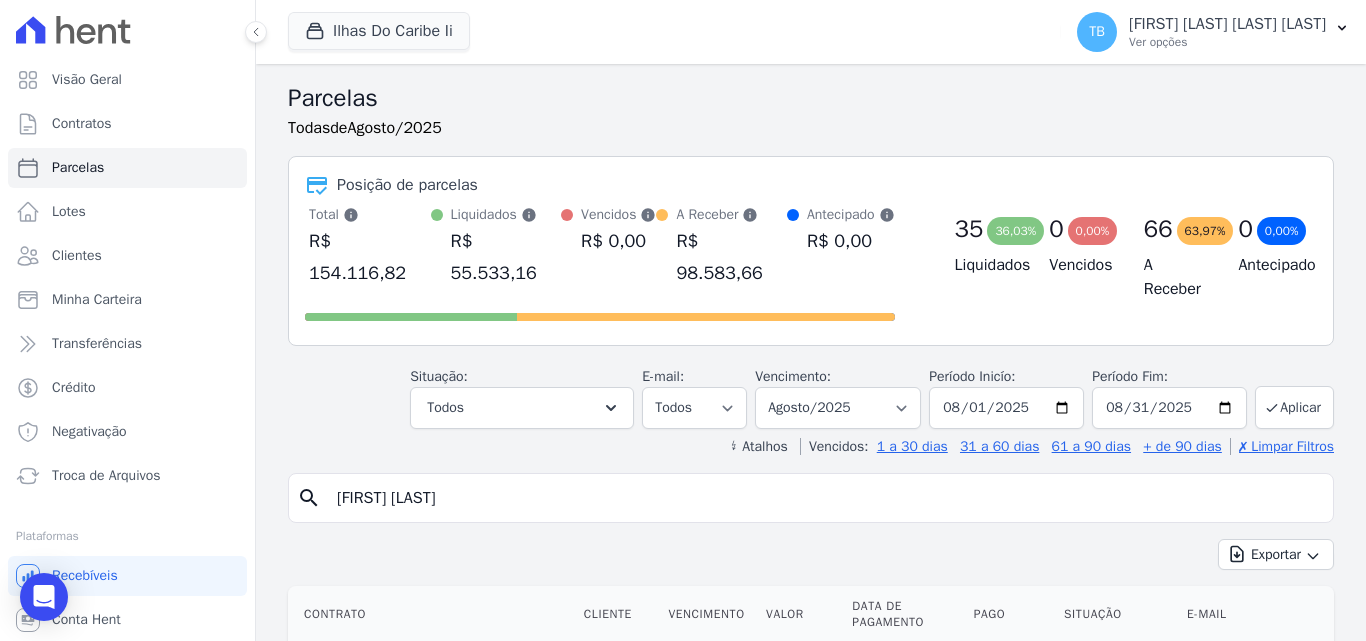 select 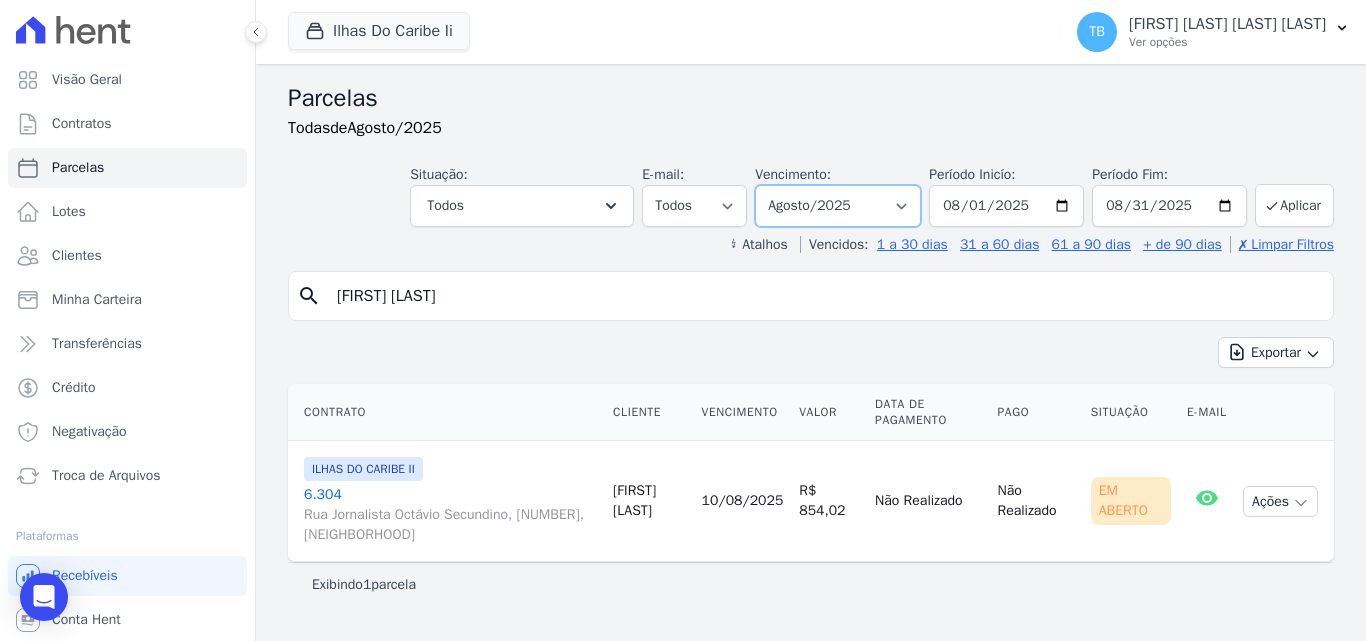 click on "Filtrar por período
────────
Todos os meses
Agosto/2022
Setembro/2022
Outubro/2022
Novembro/2022
Dezembro/2022
Janeiro/2023
Fevereiro/2023
Março/2023
Abril/2023
Maio/2023
Junho/2023
Julho/2023
Agosto/2023
Setembro/2023
Outubro/2023
Novembro/2023
Dezembro/2023
Janeiro/2024
Fevereiro/2024
Março/2024
Abril/2024
Maio/2024
Junho/2024
Julho/2024
Agosto/2024
Setembro/2024
Outubro/2024
Novembro/2024
Dezembro/2024
Janeiro/2025
Fevereiro/2025
Março/2025
Abril/2025
Maio/2025
Junho/2025
Julho/2025
Agosto/2025
Setembro/2025
Outubro/2025
Novembro/2025
Dezembro/2025
Janeiro/2026
Fevereiro/2026
Março/2026
Abril/2026
Maio/2026
Junho/2026
Julho/2026
Agosto/2026
Setembro/2026
Outubro/2026
Novembro/2026
Dezembro/2026
Janeiro/2027
Fevereiro/2027
Março/2027
Abril/2027
Maio/2027
Junho/2027
Julho/2027
Agosto/2027
Setembro/2027
Outubro/2027
Novembro/2027" at bounding box center (838, 206) 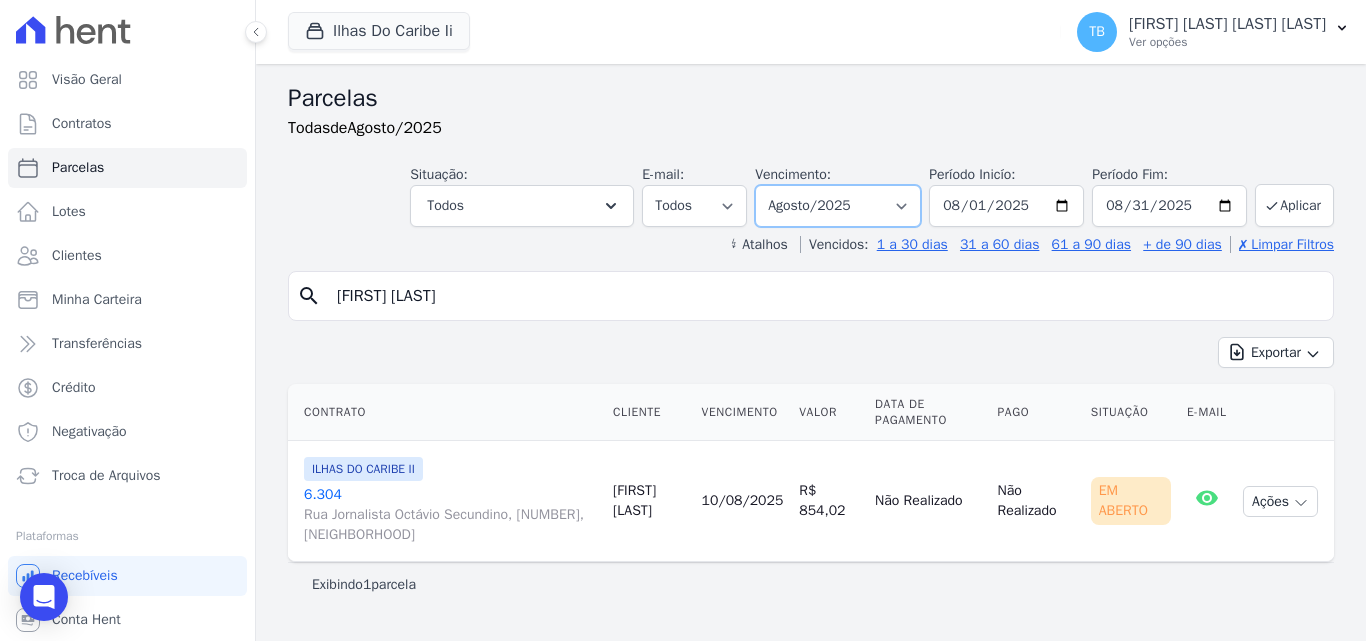 select on "05/2025" 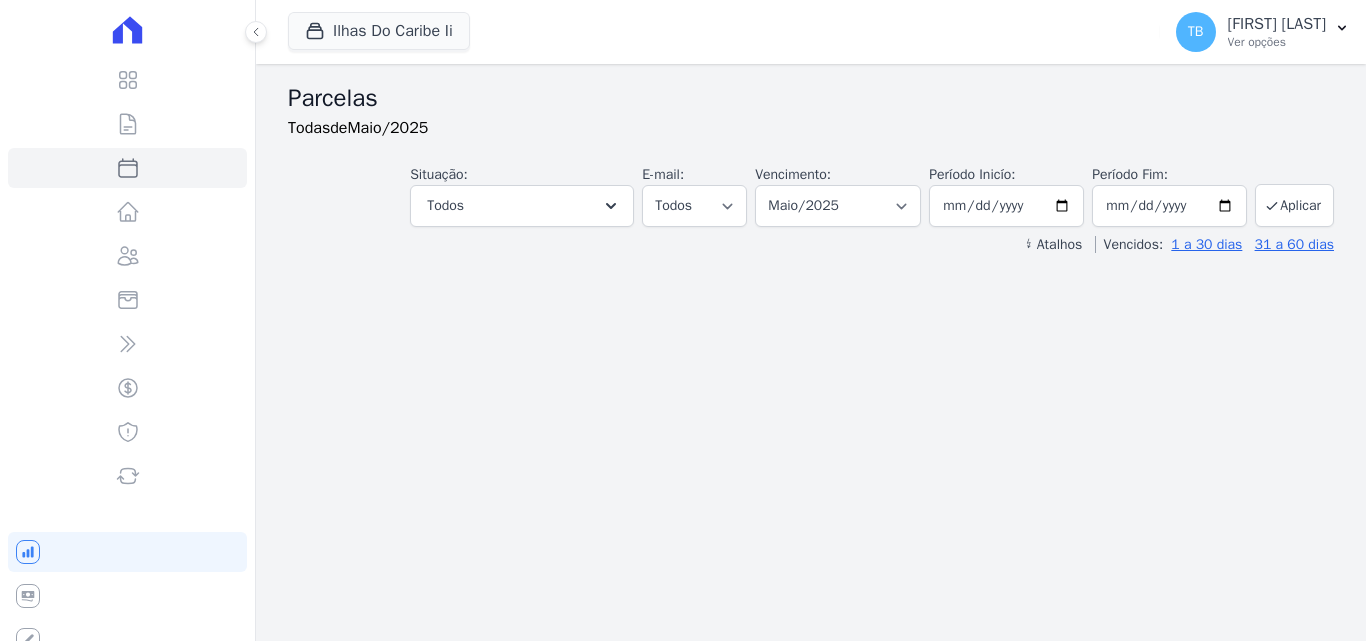 select 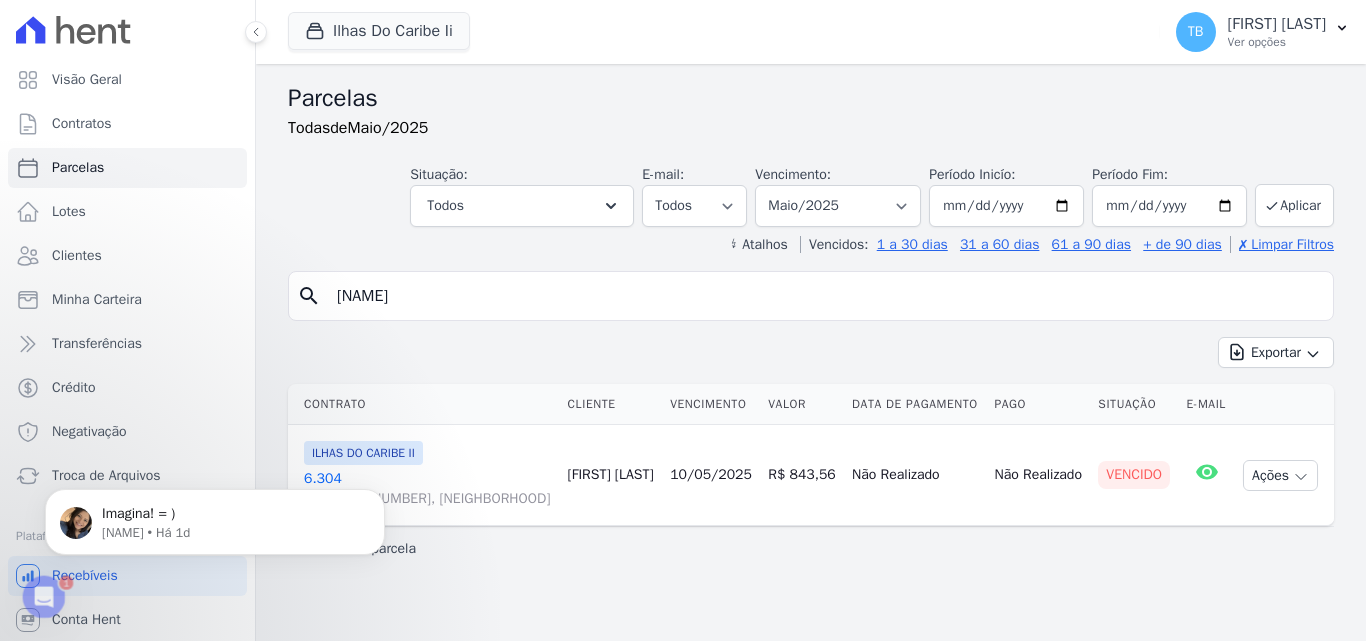 scroll, scrollTop: 0, scrollLeft: 0, axis: both 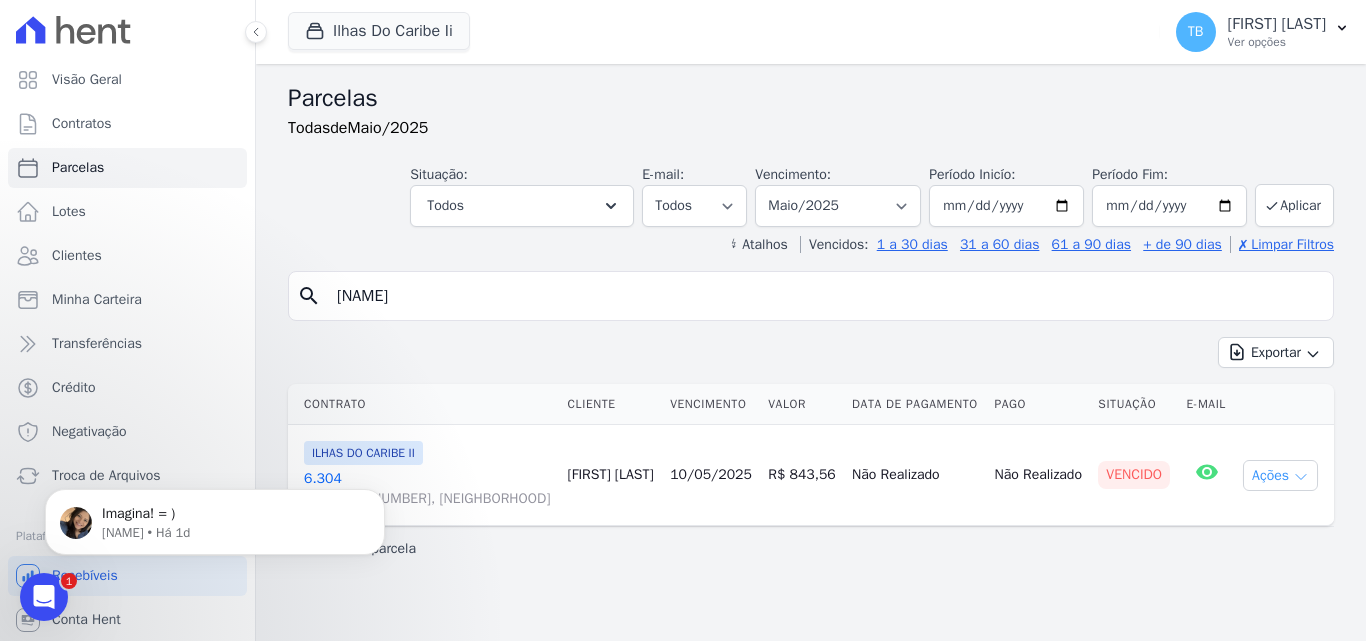 click on "Ações" at bounding box center (1280, 475) 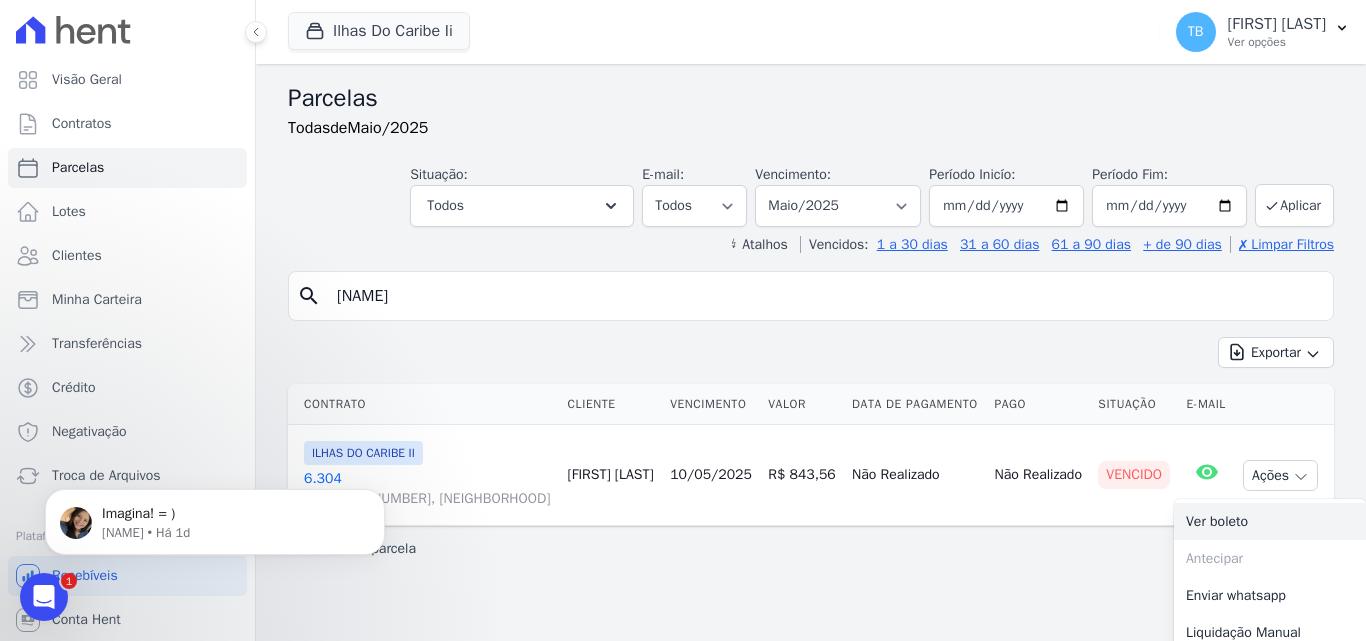 click on "Ver boleto" at bounding box center (1270, 521) 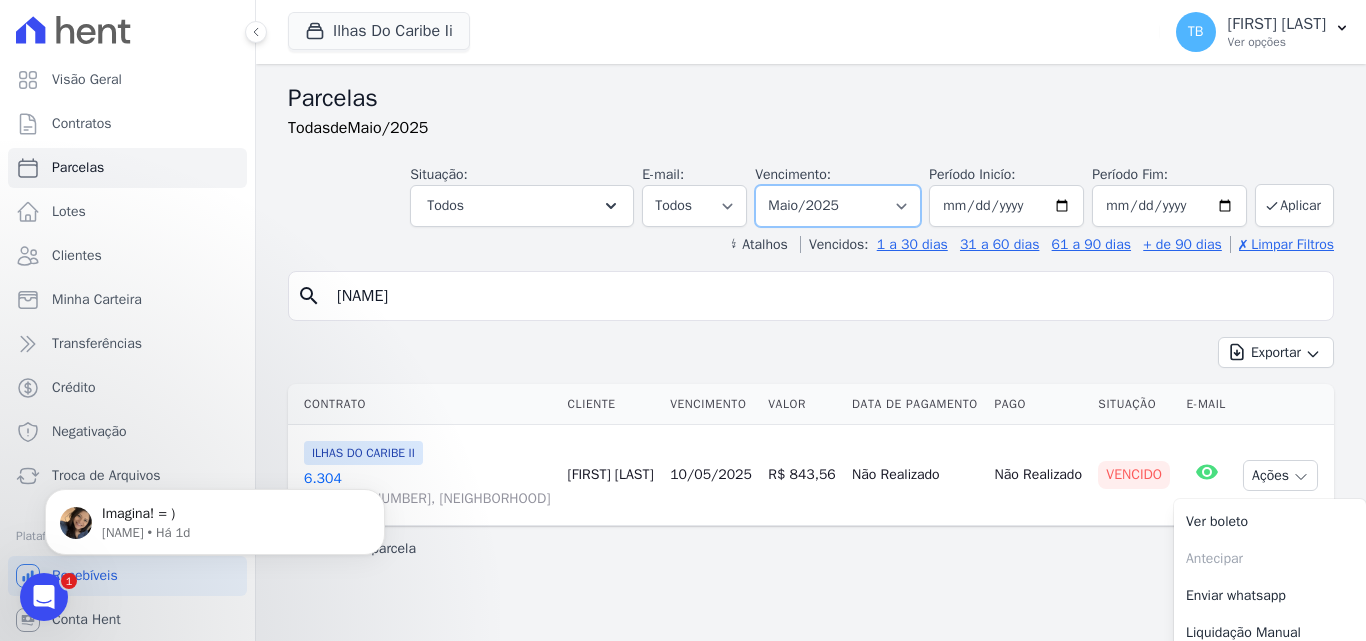 click on "Filtrar por período
────────
Todos os meses
Agosto/2022
Setembro/2022
Outubro/2022
Novembro/2022
Dezembro/2022
Janeiro/2023
Fevereiro/2023
Março/2023
Abril/2023
Maio/2023
Junho/2023
Julho/2023
Agosto/2023
Setembro/2023
Outubro/2023
Novembro/2023
Dezembro/2023
Janeiro/2024
Fevereiro/2024
Março/2024
Abril/2024
Maio/2024
Junho/2024
Julho/2024
Agosto/2024
Setembro/2024
Outubro/2024
Novembro/2024
Dezembro/2024
Janeiro/2025
Fevereiro/2025
Março/2025
Abril/2025
Maio/2025
Junho/2025
Julho/2025
Agosto/2025
Setembro/2025
Outubro/2025
Novembro/2025
Dezembro/2025
Janeiro/2026
Fevereiro/2026
Março/2026
Abril/2026
Maio/2026
Junho/2026
Julho/2026
Agosto/2026
Setembro/2026
Outubro/2026
Novembro/2026
Dezembro/2026
Janeiro/2027
Fevereiro/2027
Março/2027
Abril/2027
Maio/2027
Junho/2027
Julho/2027
Agosto/2027
Setembro/2027
Outubro/2027
Novembro/2027" at bounding box center (838, 206) 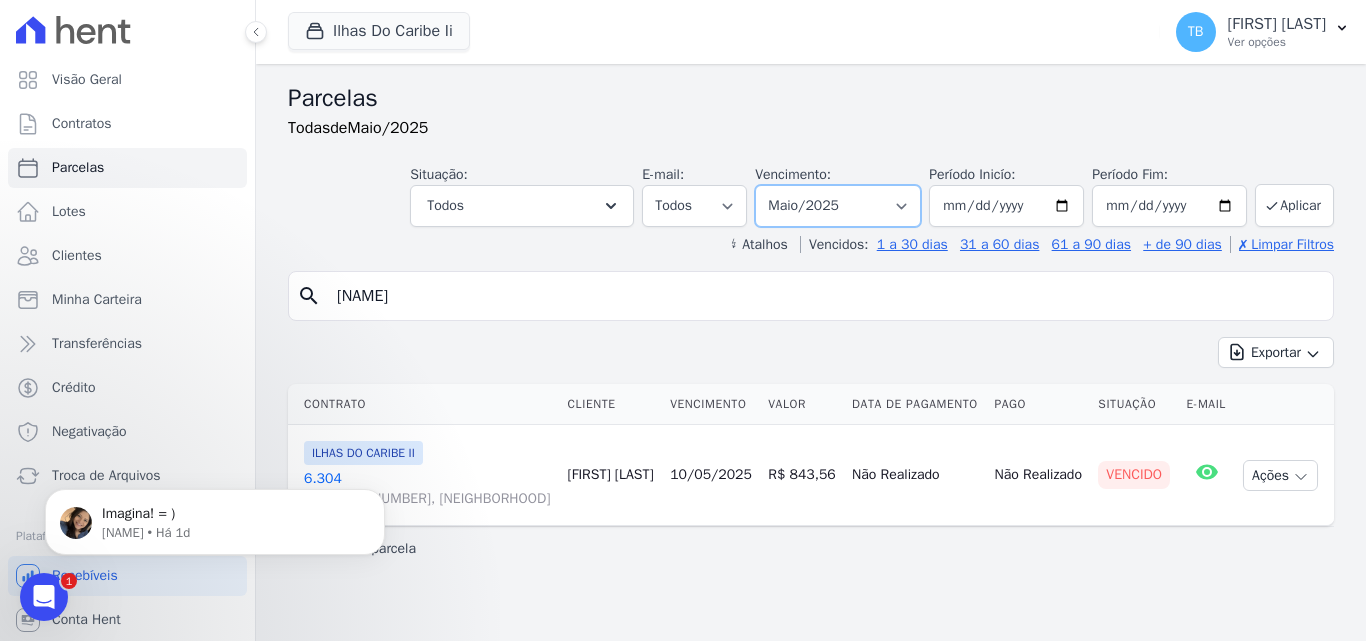 select on "06/2025" 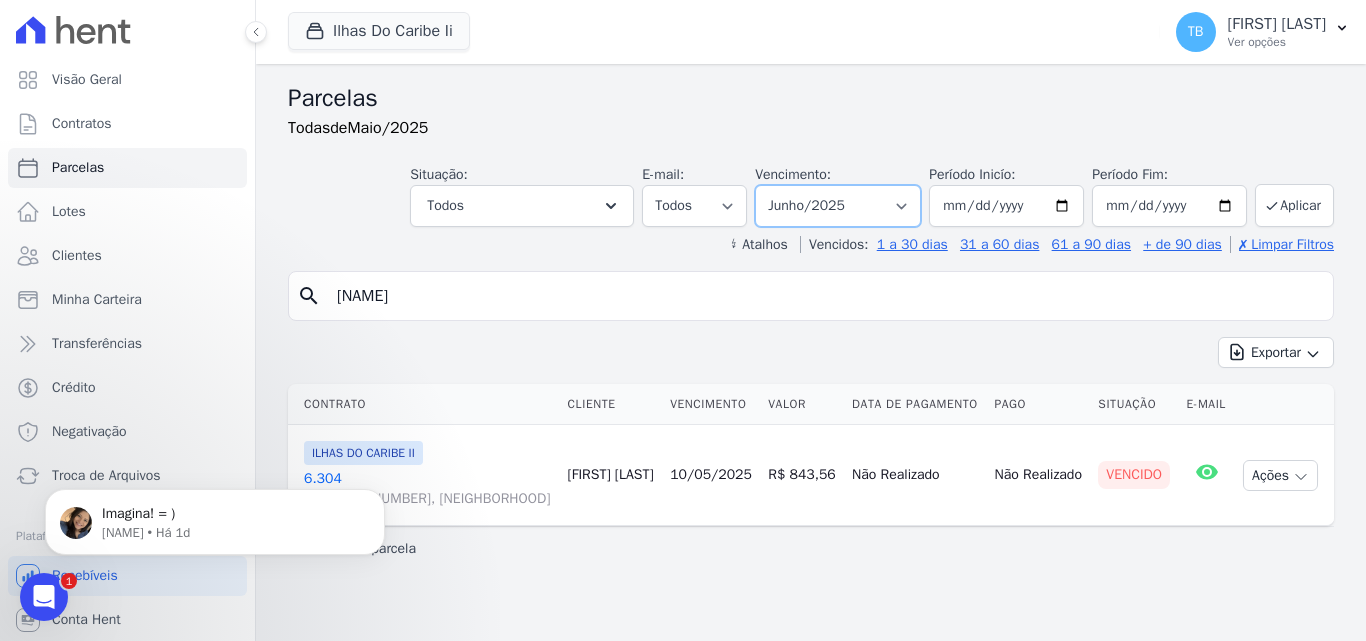 click on "Filtrar por período
────────
Todos os meses
Agosto/2022
Setembro/2022
Outubro/2022
Novembro/2022
Dezembro/2022
Janeiro/2023
Fevereiro/2023
Março/2023
Abril/2023
Maio/2023
Junho/2023
Julho/2023
Agosto/2023
Setembro/2023
Outubro/2023
Novembro/2023
Dezembro/2023
Janeiro/2024
Fevereiro/2024
Março/2024
Abril/2024
Maio/2024
Junho/2024
Julho/2024
Agosto/2024
Setembro/2024
Outubro/2024
Novembro/2024
Dezembro/2024
Janeiro/2025
Fevereiro/2025
Março/2025
Abril/2025
Maio/2025
Junho/2025
Julho/2025
Agosto/2025
Setembro/2025
Outubro/2025
Novembro/2025
Dezembro/2025
Janeiro/2026
Fevereiro/2026
Março/2026
Abril/2026
Maio/2026
Junho/2026
Julho/2026
Agosto/2026
Setembro/2026
Outubro/2026
Novembro/2026
Dezembro/2026
Janeiro/2027
Fevereiro/2027
Março/2027
Abril/2027
Maio/2027
Junho/2027
Julho/2027
Agosto/2027
Setembro/2027
Outubro/2027
Novembro/2027" at bounding box center [838, 206] 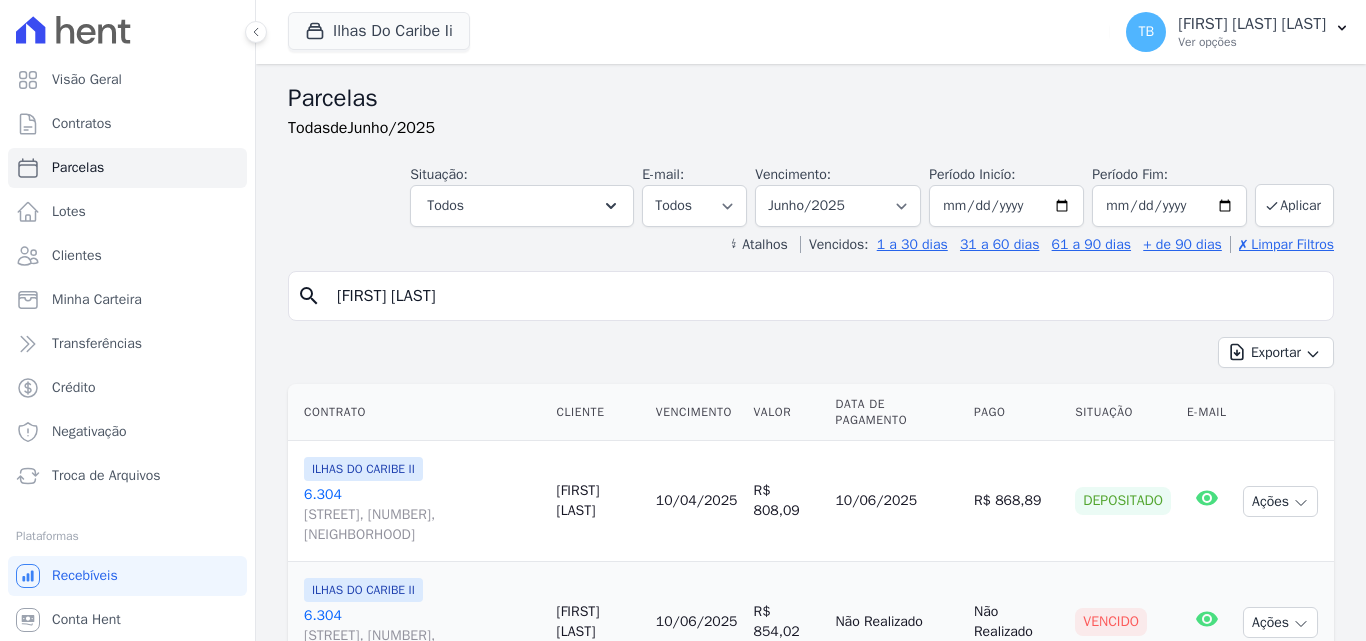 select 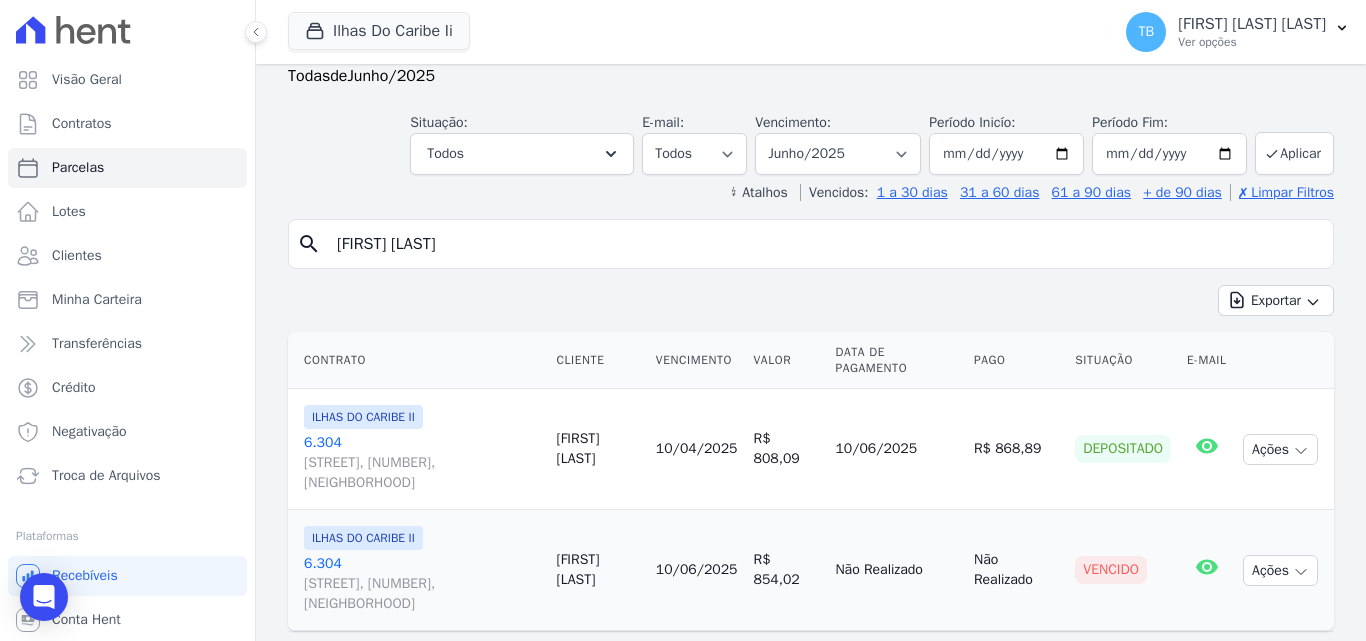 scroll, scrollTop: 103, scrollLeft: 0, axis: vertical 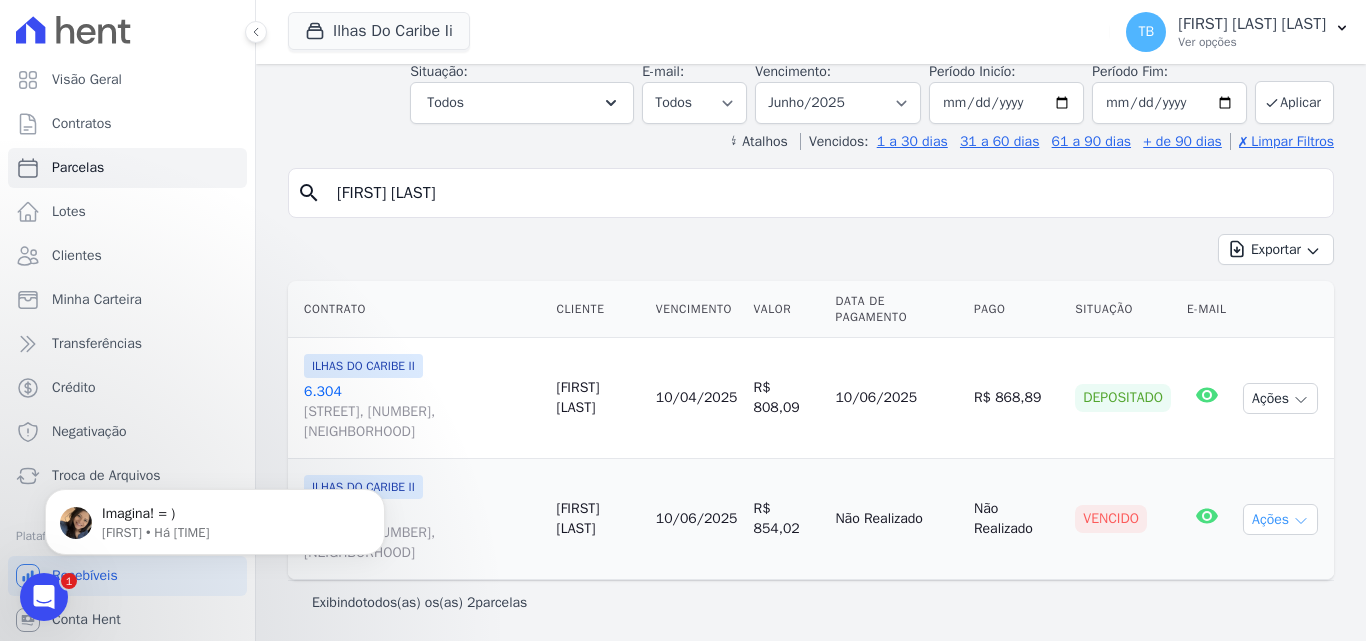 click on "Ações" at bounding box center (1280, 519) 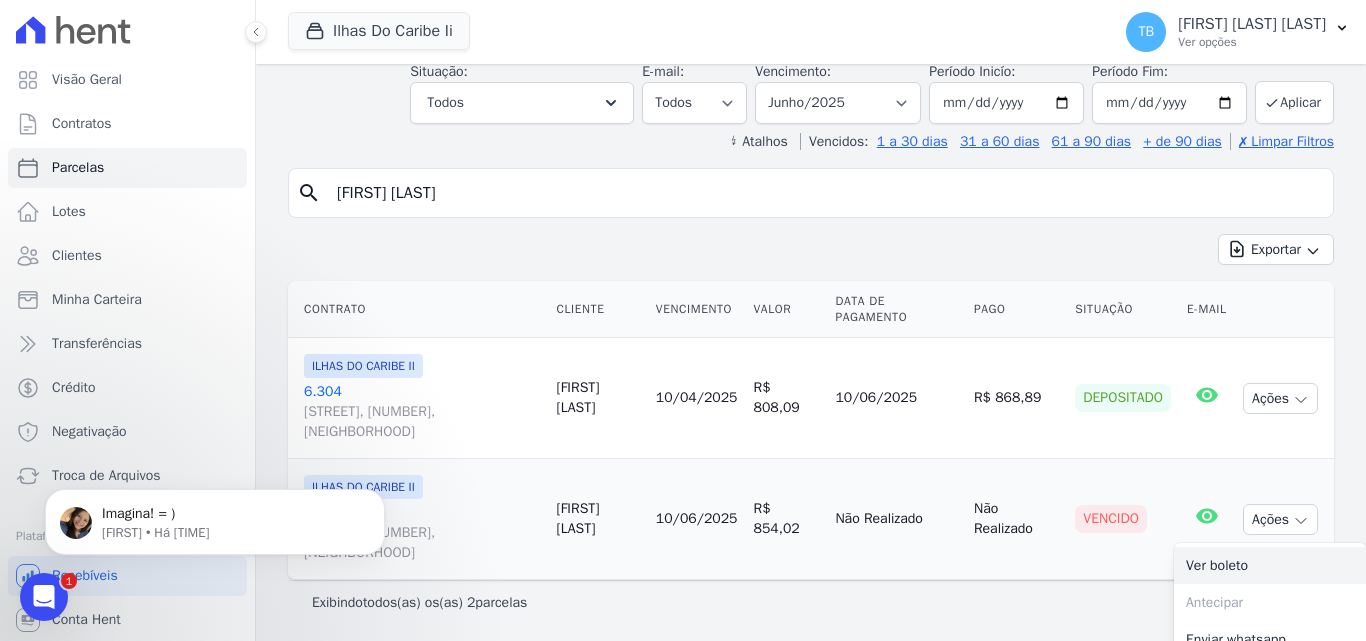 click on "Ver boleto" at bounding box center [1270, 565] 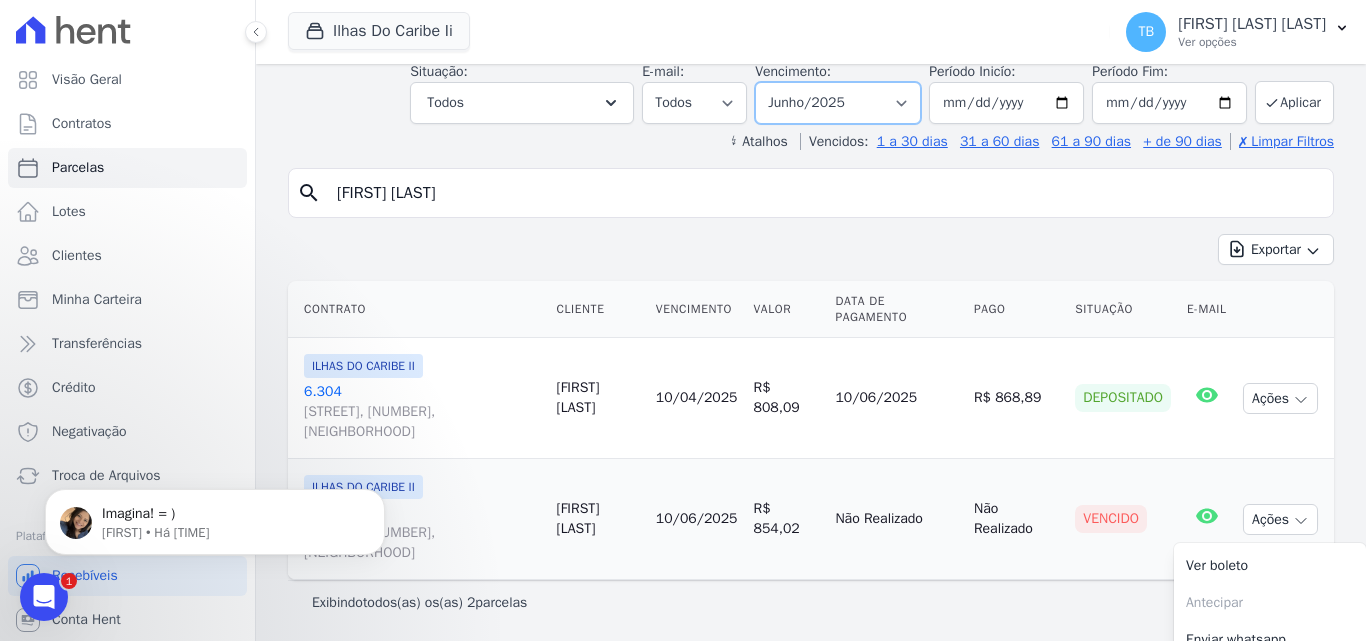 click on "Filtrar por período
────────
Todos os meses
Agosto/2022
Setembro/2022
Outubro/2022
Novembro/2022
Dezembro/2022
Janeiro/2023
Fevereiro/2023
Março/2023
Abril/2023
Maio/2023
Junho/2023
Julho/2023
Agosto/2023
Setembro/2023
Outubro/2023
Novembro/2023
Dezembro/2023
Janeiro/2024
Fevereiro/2024
Março/2024
Abril/2024
Maio/2024
Junho/2024
Julho/2024
Agosto/2024
Setembro/2024
Outubro/2024
Novembro/2024
Dezembro/2024
Janeiro/2025
Fevereiro/2025
Março/2025
Abril/2025
Maio/2025
Junho/2025
Julho/2025
Agosto/2025
Setembro/2025
Outubro/2025
Novembro/2025
Dezembro/2025
Janeiro/2026
Fevereiro/2026
Março/2026
Abril/2026
Maio/2026
Junho/2026
Julho/2026
Agosto/2026
Setembro/2026
Outubro/2026
Novembro/2026
Dezembro/2026
Janeiro/2027
Fevereiro/2027
Março/2027
Abril/2027
Maio/2027
Junho/2027
Julho/2027
Agosto/2027
Setembro/2027
Outubro/2027
Novembro/2027" at bounding box center (838, 103) 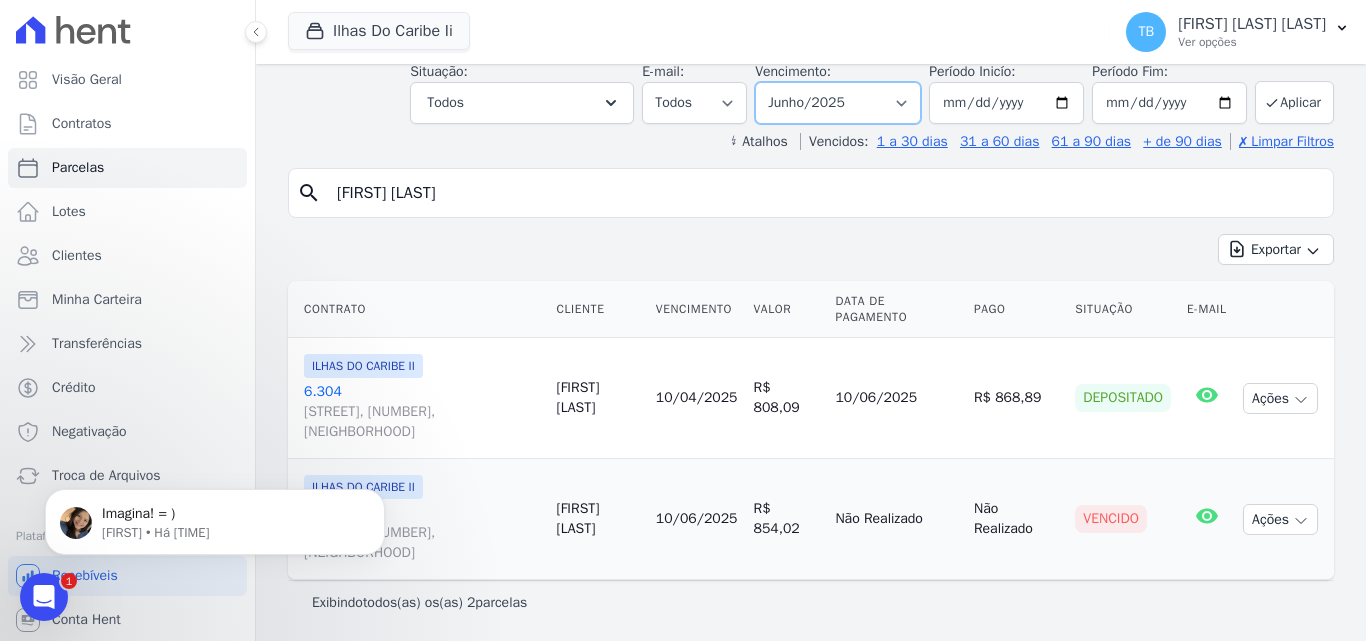 select on "07/2025" 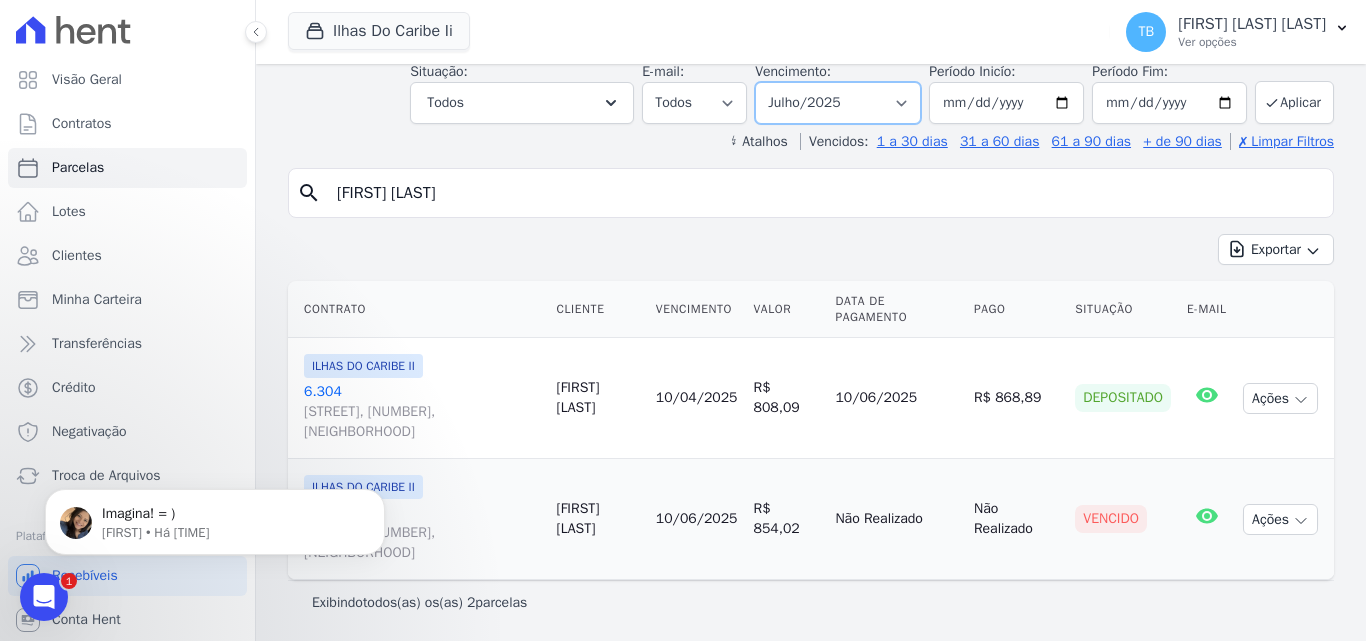 click on "Filtrar por período
────────
Todos os meses
Agosto/2022
Setembro/2022
Outubro/2022
Novembro/2022
Dezembro/2022
Janeiro/2023
Fevereiro/2023
Março/2023
Abril/2023
Maio/2023
Junho/2023
Julho/2023
Agosto/2023
Setembro/2023
Outubro/2023
Novembro/2023
Dezembro/2023
Janeiro/2024
Fevereiro/2024
Março/2024
Abril/2024
Maio/2024
Junho/2024
Julho/2024
Agosto/2024
Setembro/2024
Outubro/2024
Novembro/2024
Dezembro/2024
Janeiro/2025
Fevereiro/2025
Março/2025
Abril/2025
Maio/2025
Junho/2025
Julho/2025
Agosto/2025
Setembro/2025
Outubro/2025
Novembro/2025
Dezembro/2025
Janeiro/2026
Fevereiro/2026
Março/2026
Abril/2026
Maio/2026
Junho/2026
Julho/2026
Agosto/2026
Setembro/2026
Outubro/2026
Novembro/2026
Dezembro/2026
Janeiro/2027
Fevereiro/2027
Março/2027
Abril/2027
Maio/2027
Junho/2027
Julho/2027
Agosto/2027
Setembro/2027
Outubro/2027
Novembro/2027" at bounding box center (838, 103) 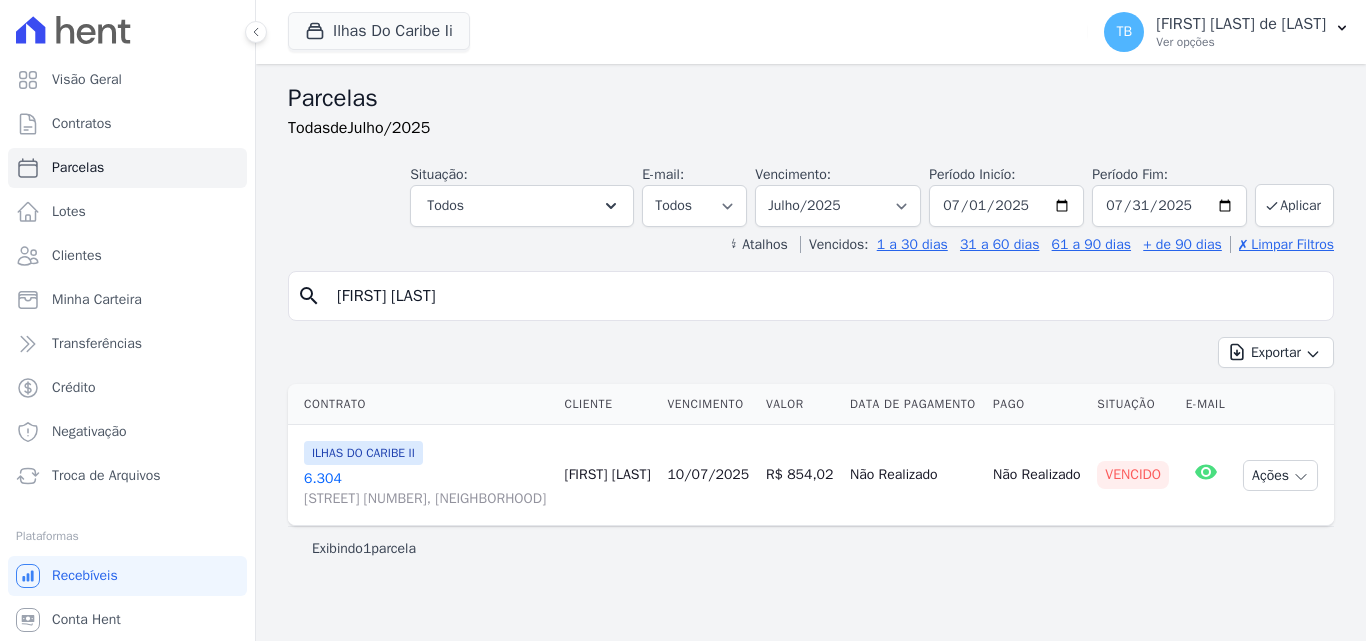 select 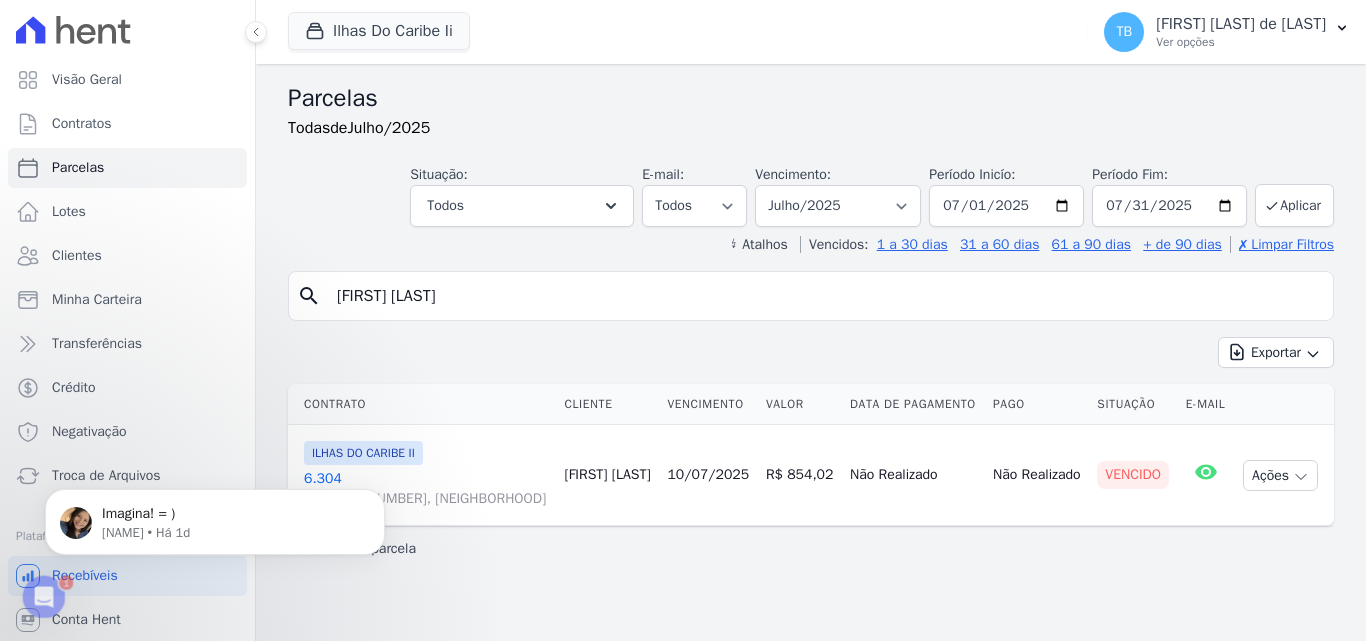 scroll, scrollTop: 0, scrollLeft: 0, axis: both 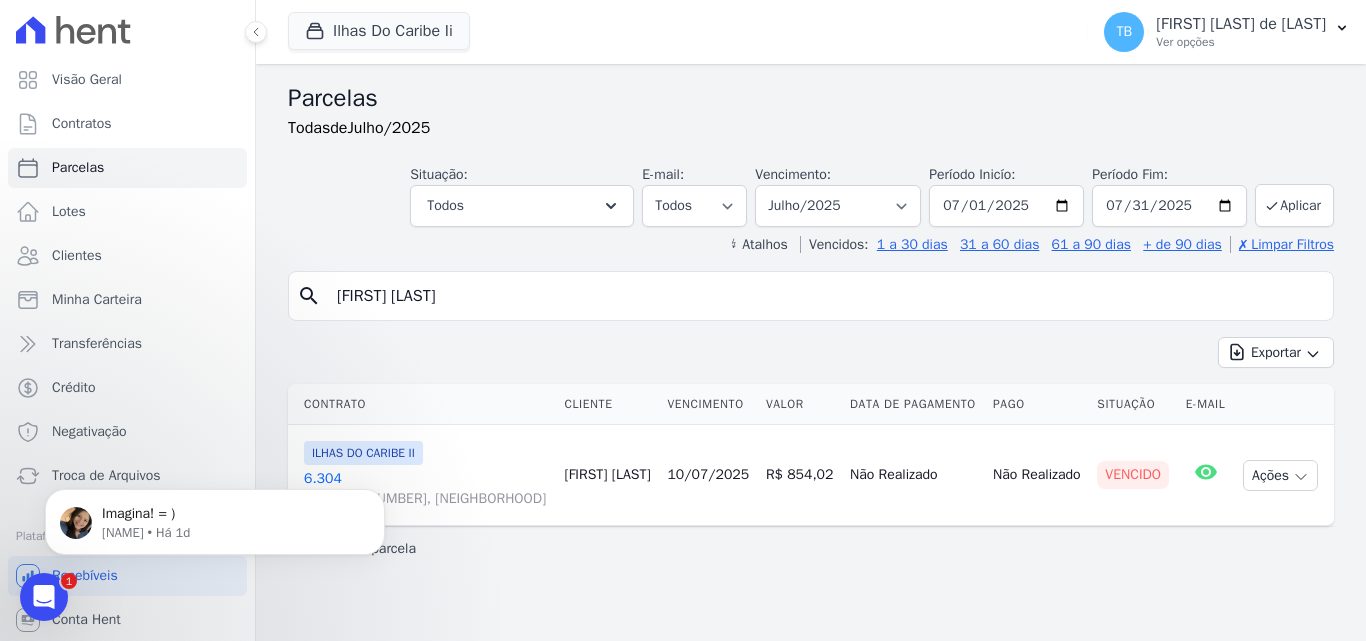 click on "Parcelas" at bounding box center [811, 98] 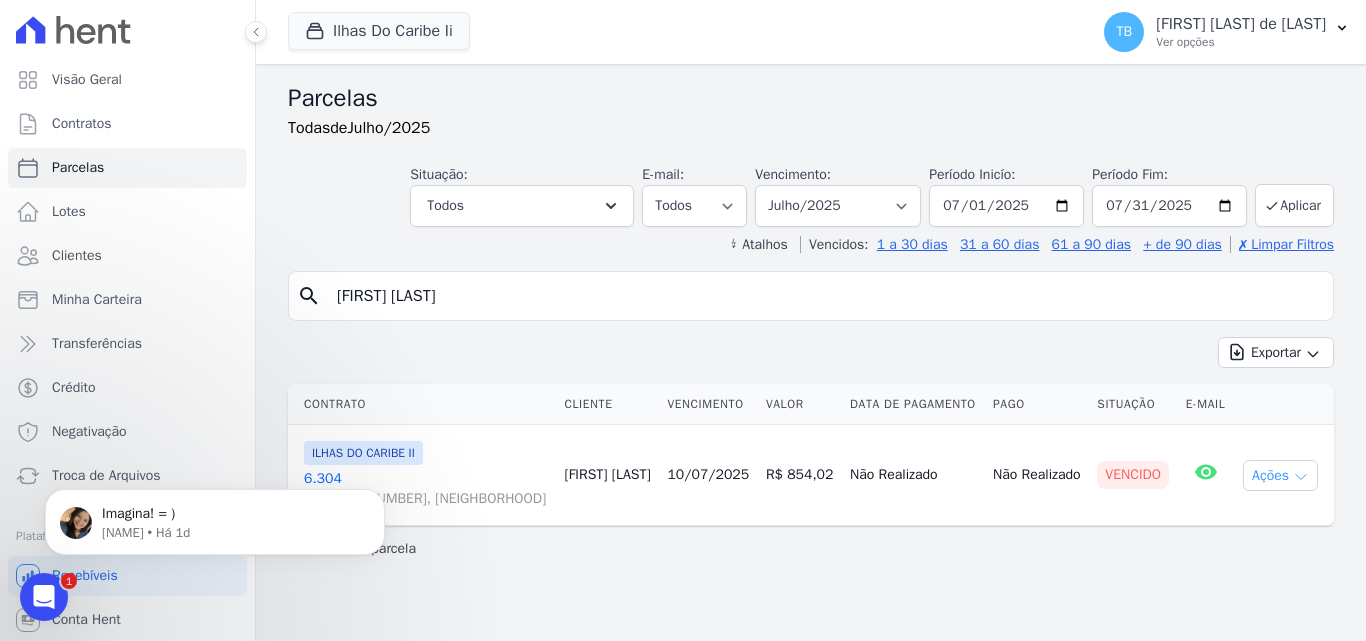 click on "Ações" at bounding box center [1280, 475] 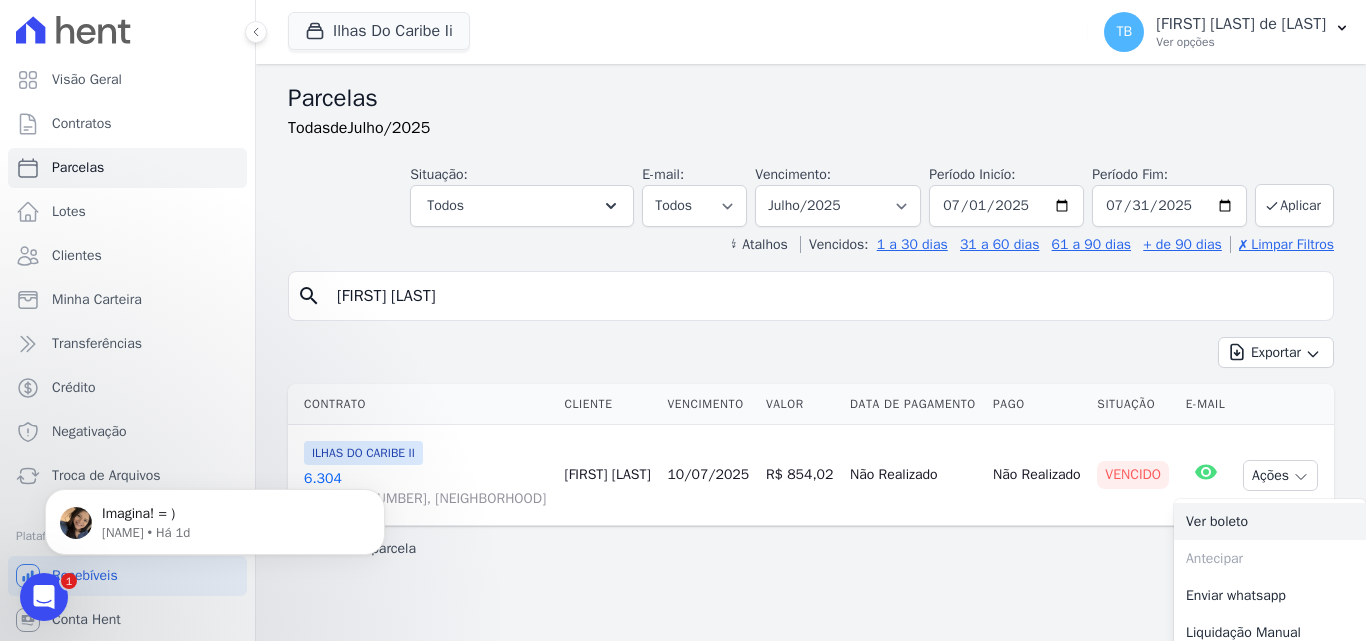 click on "Ver boleto" at bounding box center (1270, 521) 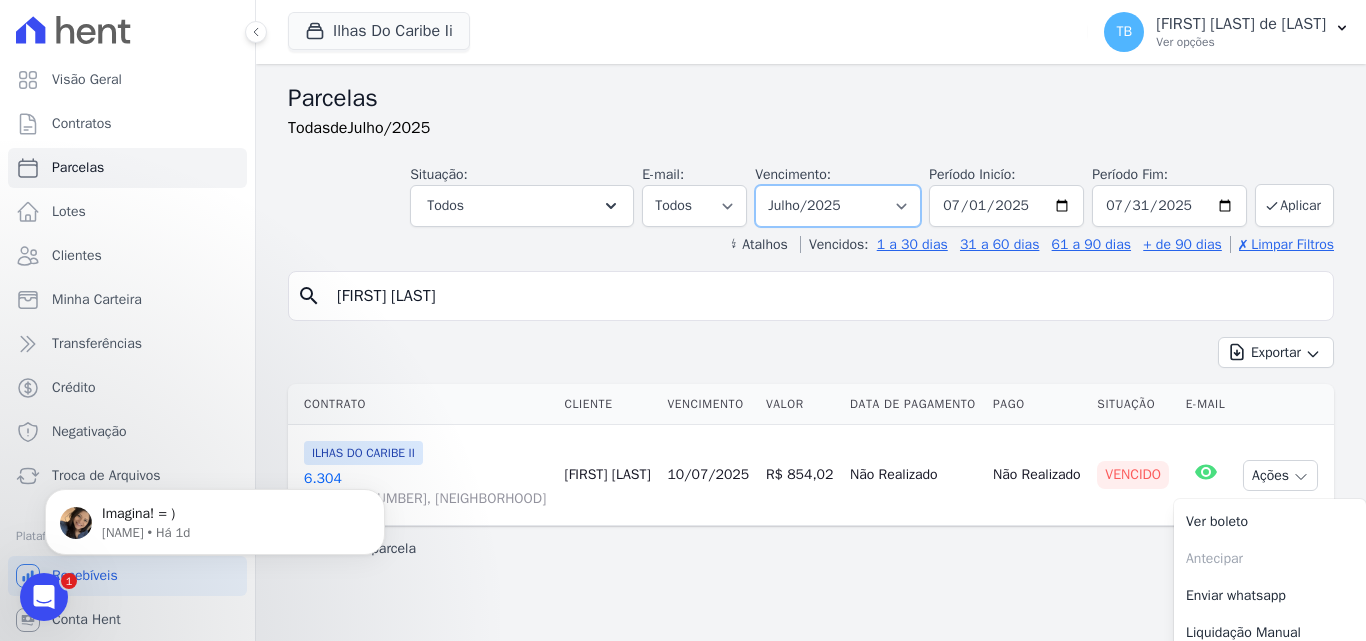 click on "Filtrar por período
────────
Todos os meses
Agosto/2022
Setembro/2022
Outubro/2022
Novembro/2022
Dezembro/2022
Janeiro/2023
Fevereiro/2023
Março/2023
Abril/2023
Maio/2023
Junho/2023
Julho/2023
Agosto/2023
Setembro/2023
Outubro/2023
Novembro/2023
Dezembro/2023
Janeiro/2024
Fevereiro/2024
Março/2024
Abril/2024
Maio/2024
Junho/2024
Julho/2024
Agosto/2024
Setembro/2024
Outubro/2024
Novembro/2024
Dezembro/2024
Janeiro/2025
Fevereiro/2025
Março/2025
Abril/2025
Maio/2025
Junho/2025
Julho/2025
Agosto/2025
Setembro/2025
Outubro/2025
Novembro/2025
Dezembro/2025
Janeiro/2026
Fevereiro/2026
Março/2026
Abril/2026
Maio/2026
Junho/2026
Julho/2026
Agosto/2026
Setembro/2026
Outubro/2026
Novembro/2026
Dezembro/2026
Janeiro/2027
Fevereiro/2027
Março/2027
Abril/2027
Maio/2027
Junho/2027
Julho/2027
Agosto/2027
Setembro/2027
Outubro/2027
Novembro/2027" at bounding box center (838, 206) 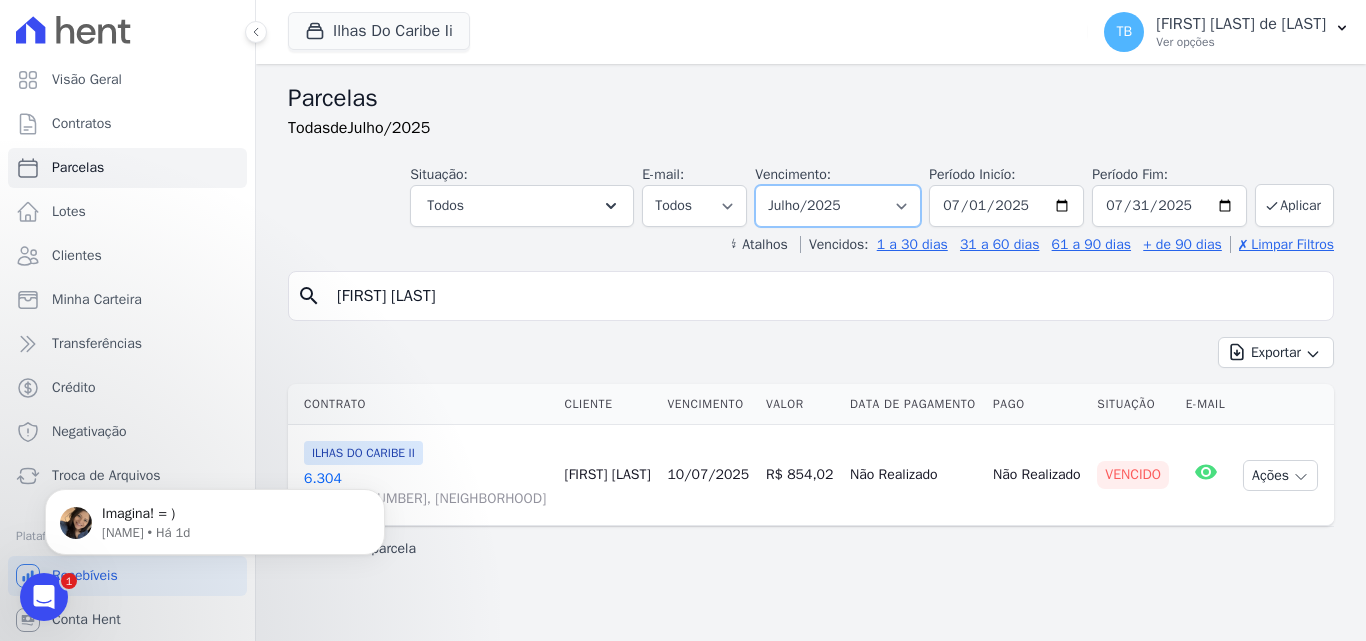select on "[DATE]" 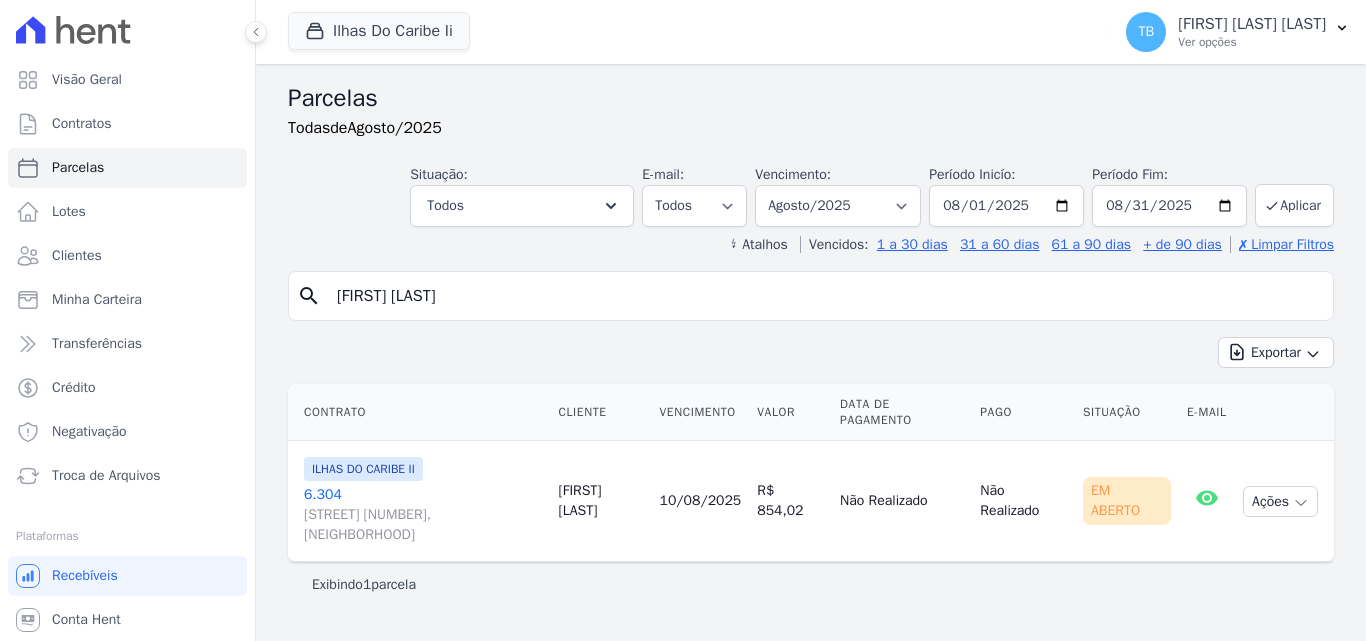 select 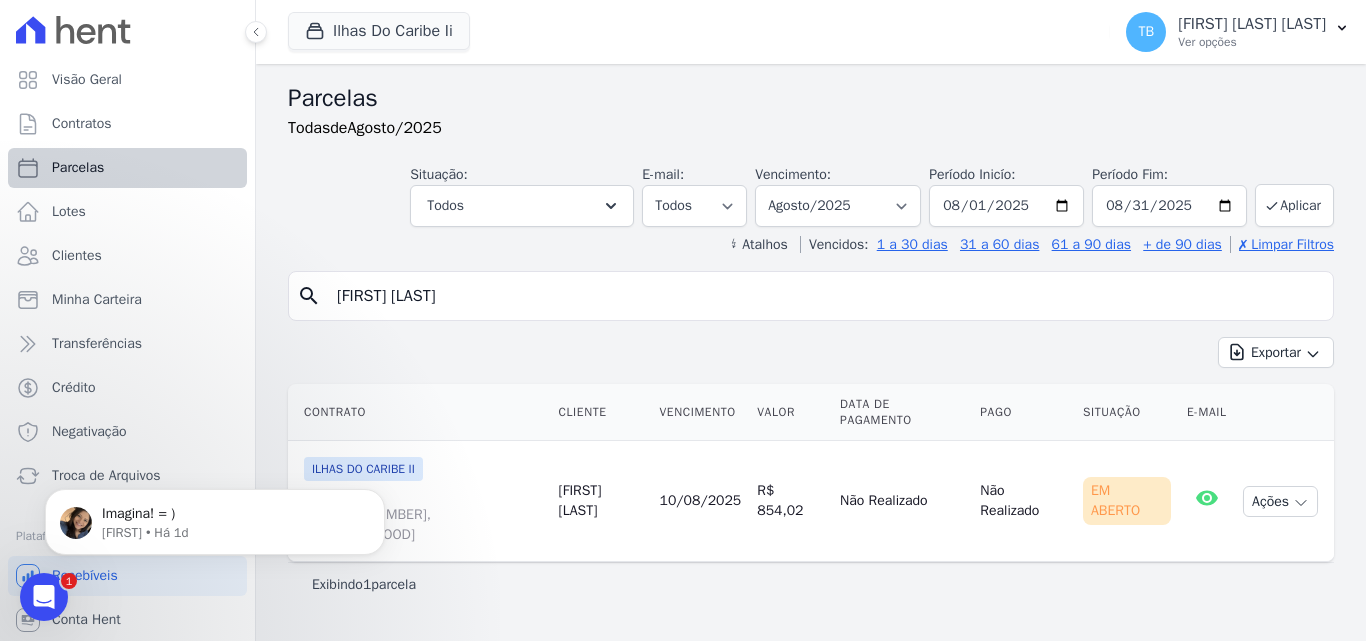 scroll, scrollTop: 0, scrollLeft: 0, axis: both 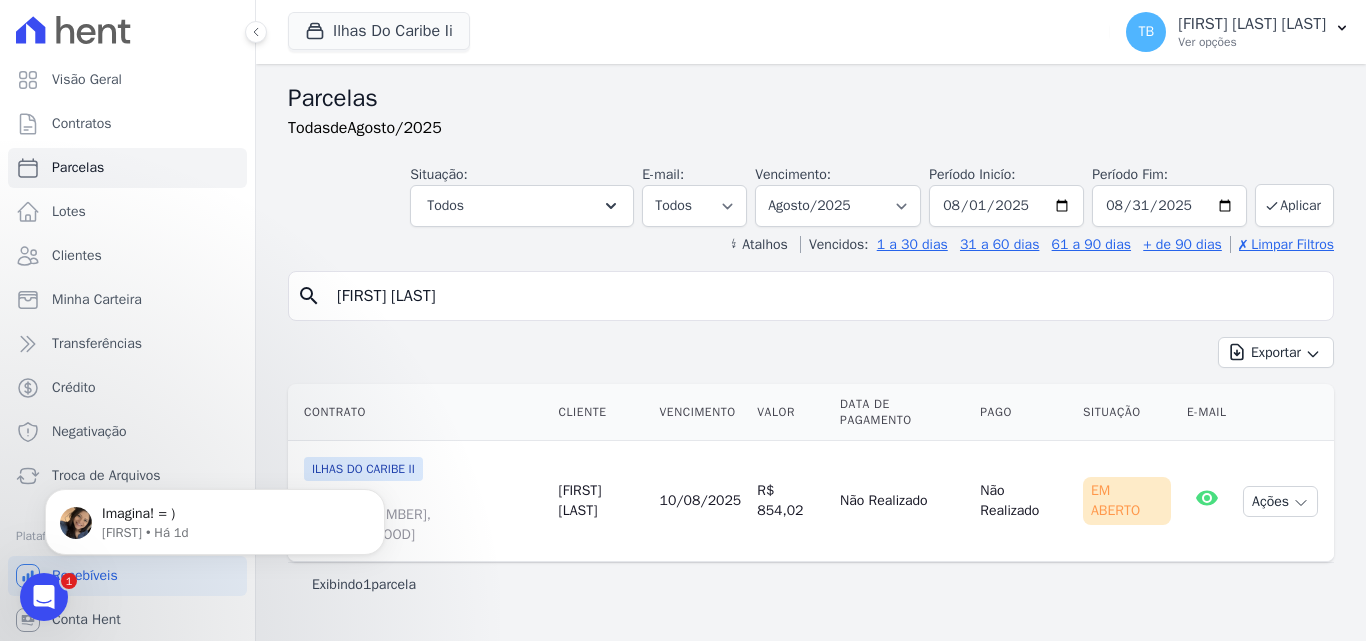 click on "Parcelas" at bounding box center [811, 98] 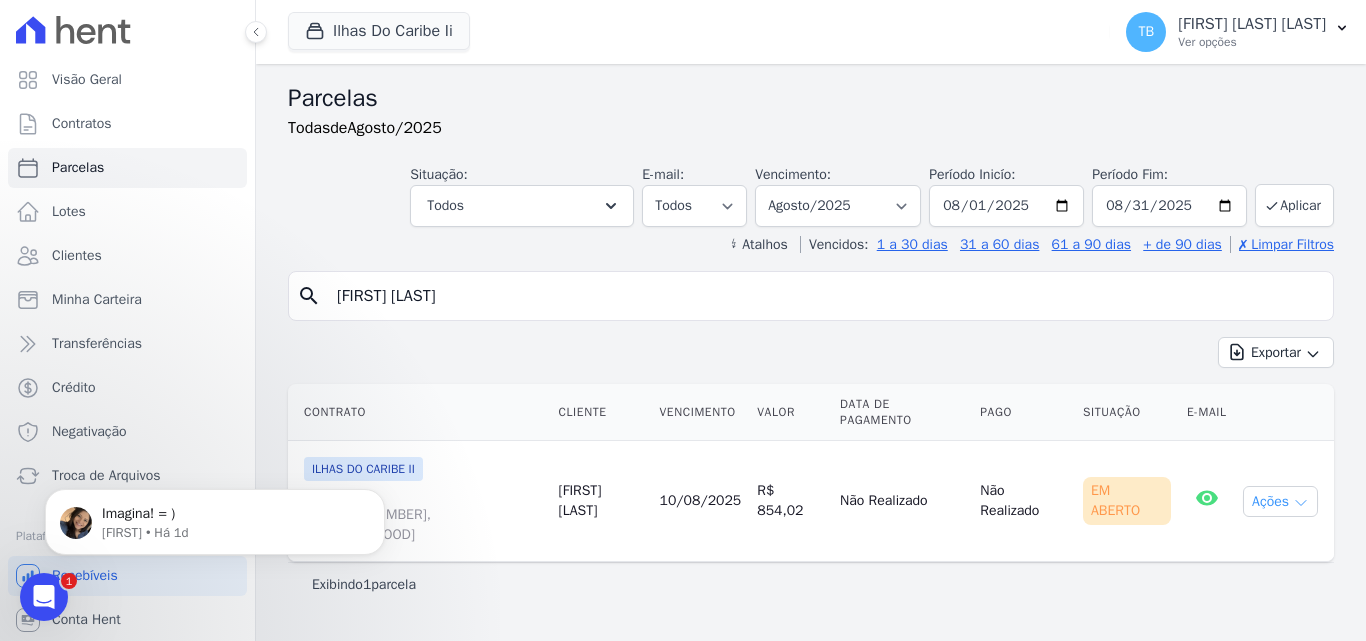 click on "Ações" at bounding box center (1280, 501) 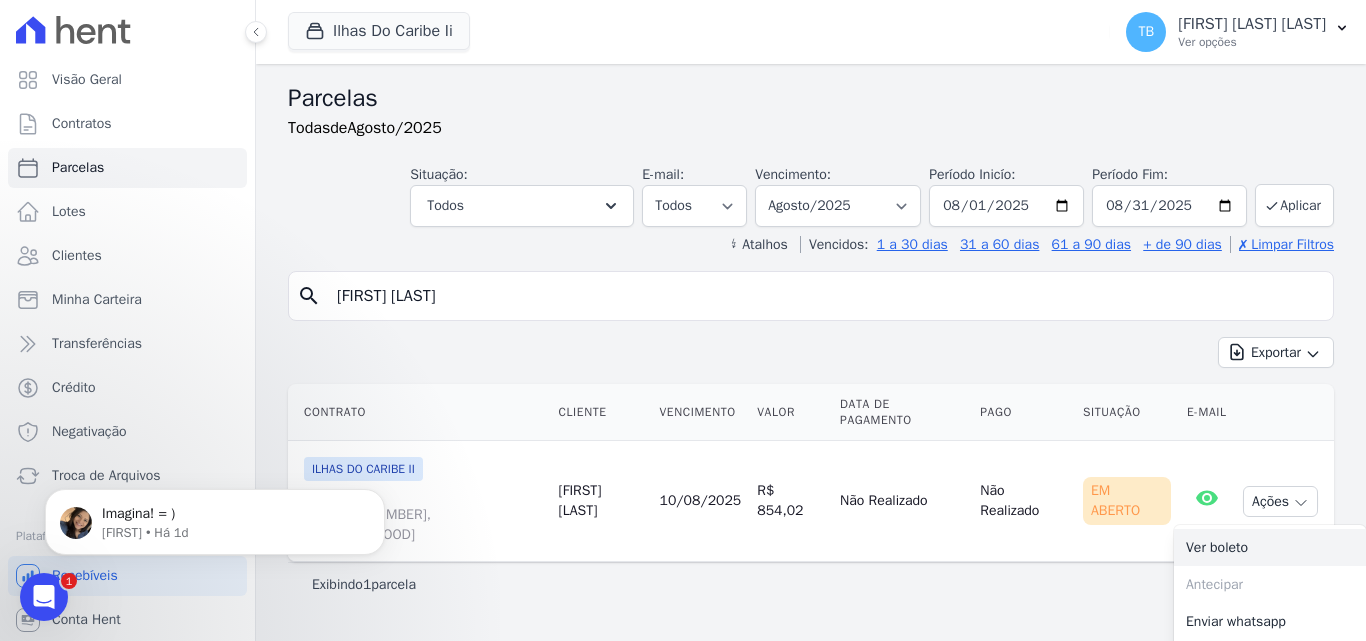 click on "Ver boleto" at bounding box center (1270, 547) 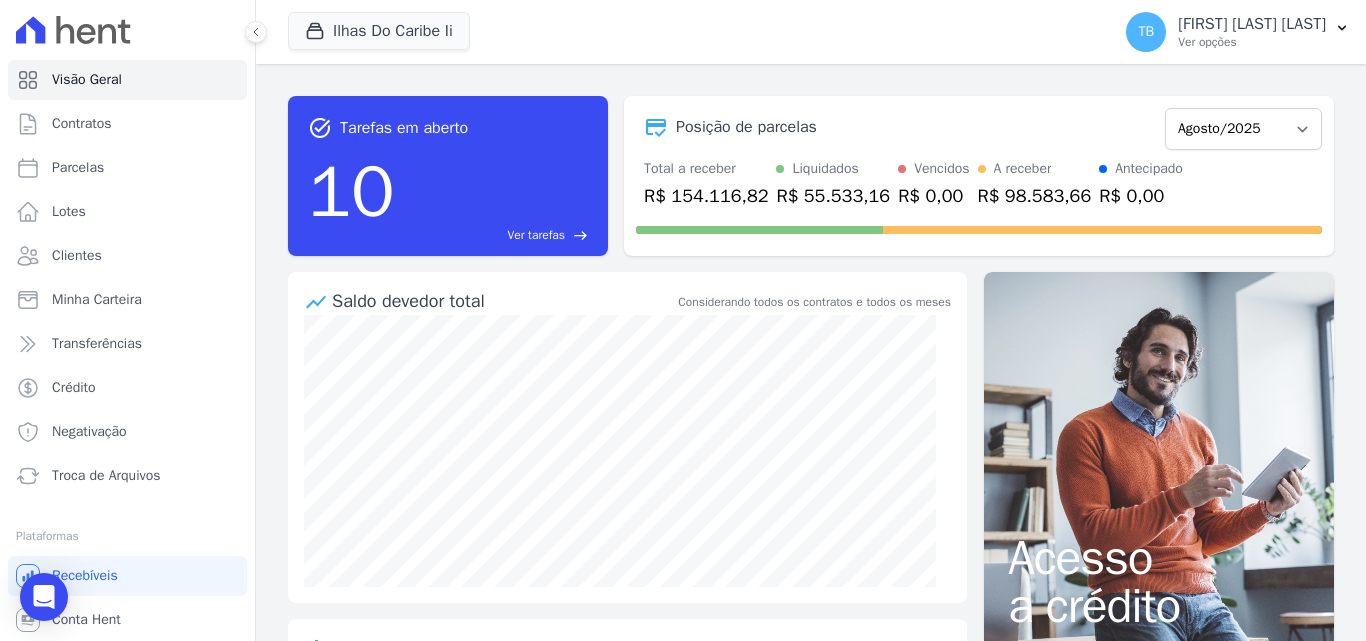 scroll, scrollTop: 0, scrollLeft: 0, axis: both 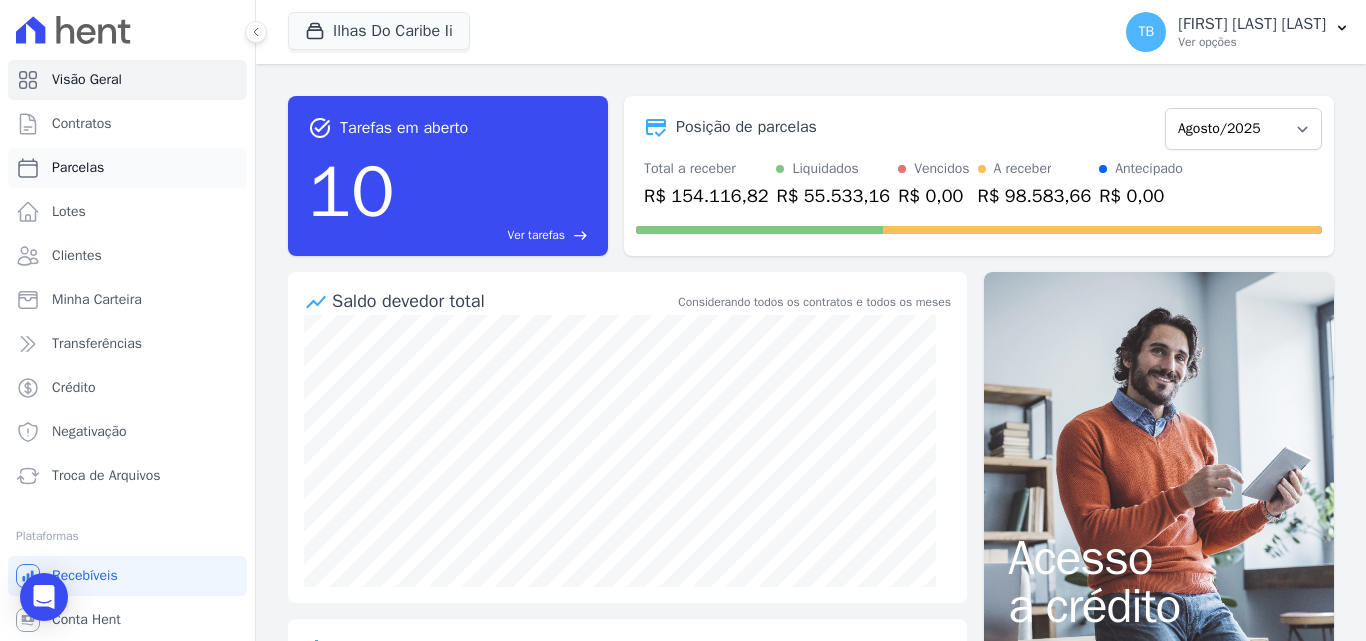 click on "Parcelas" at bounding box center (78, 168) 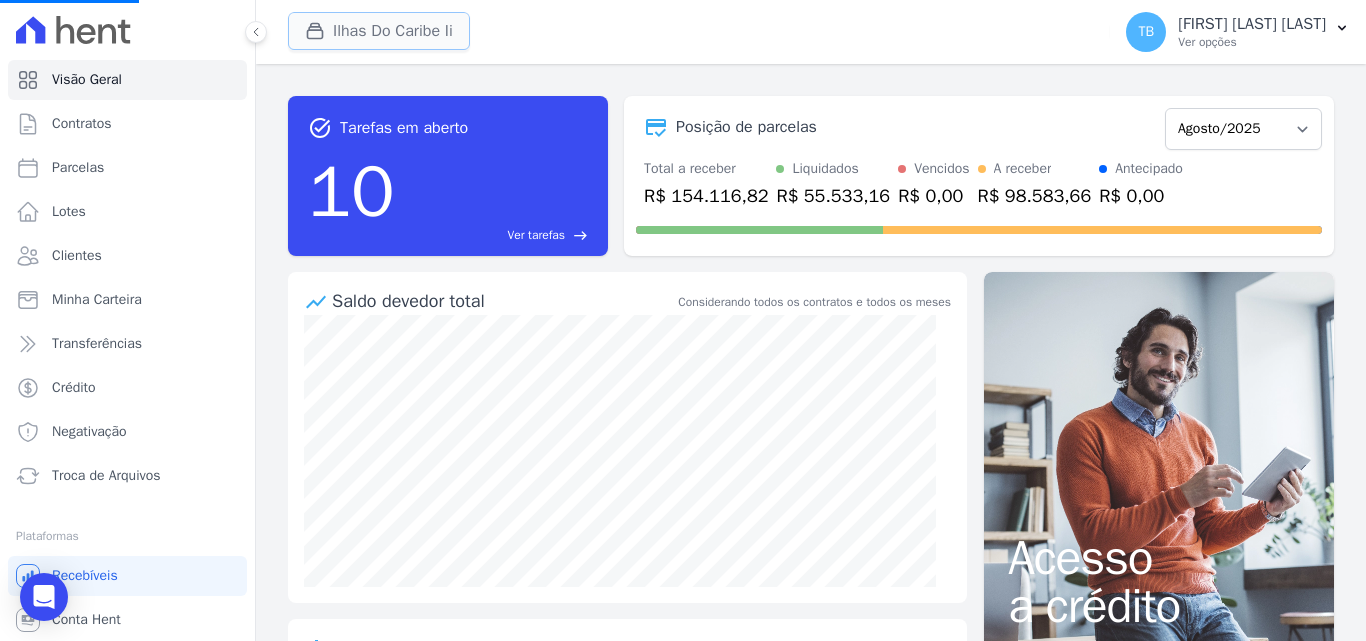 click on "Ilhas Do Caribe Ii" at bounding box center [379, 31] 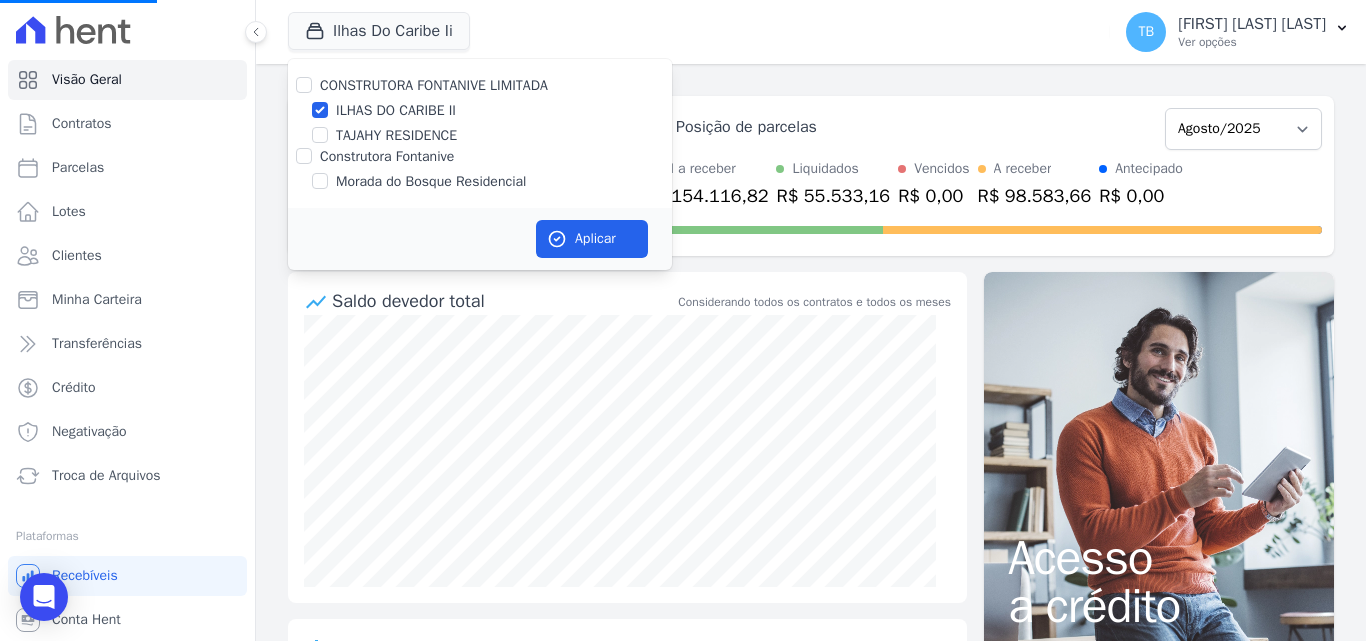 select 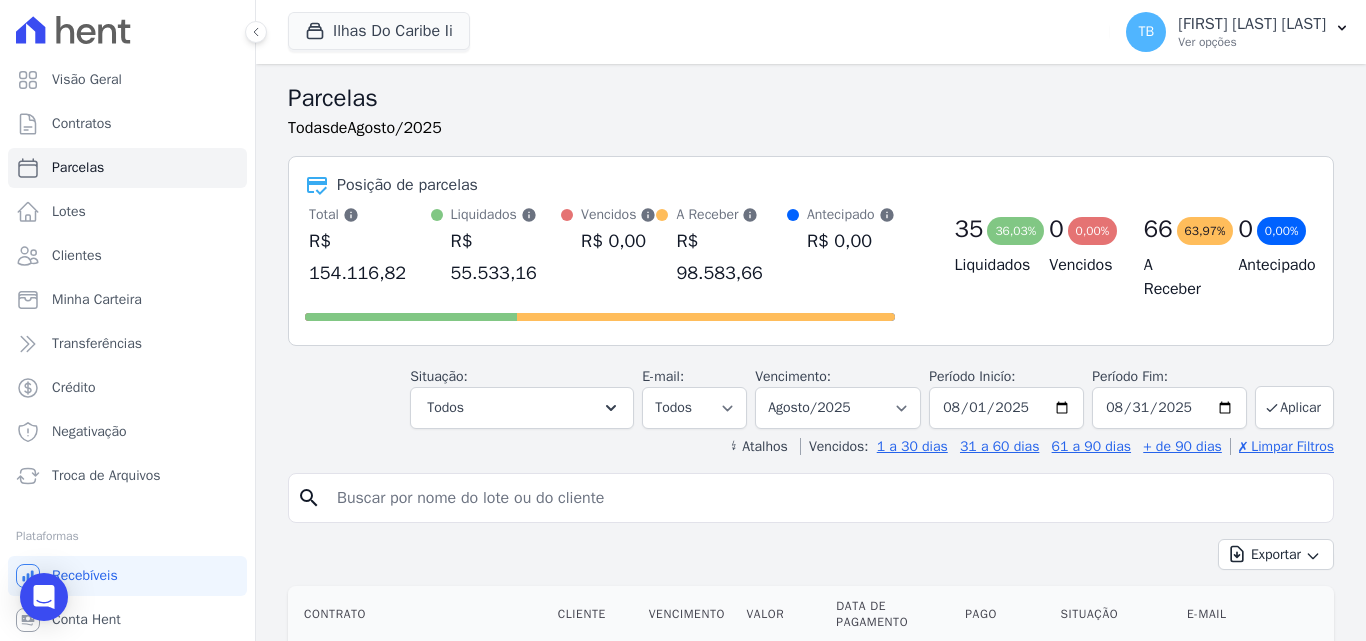 click 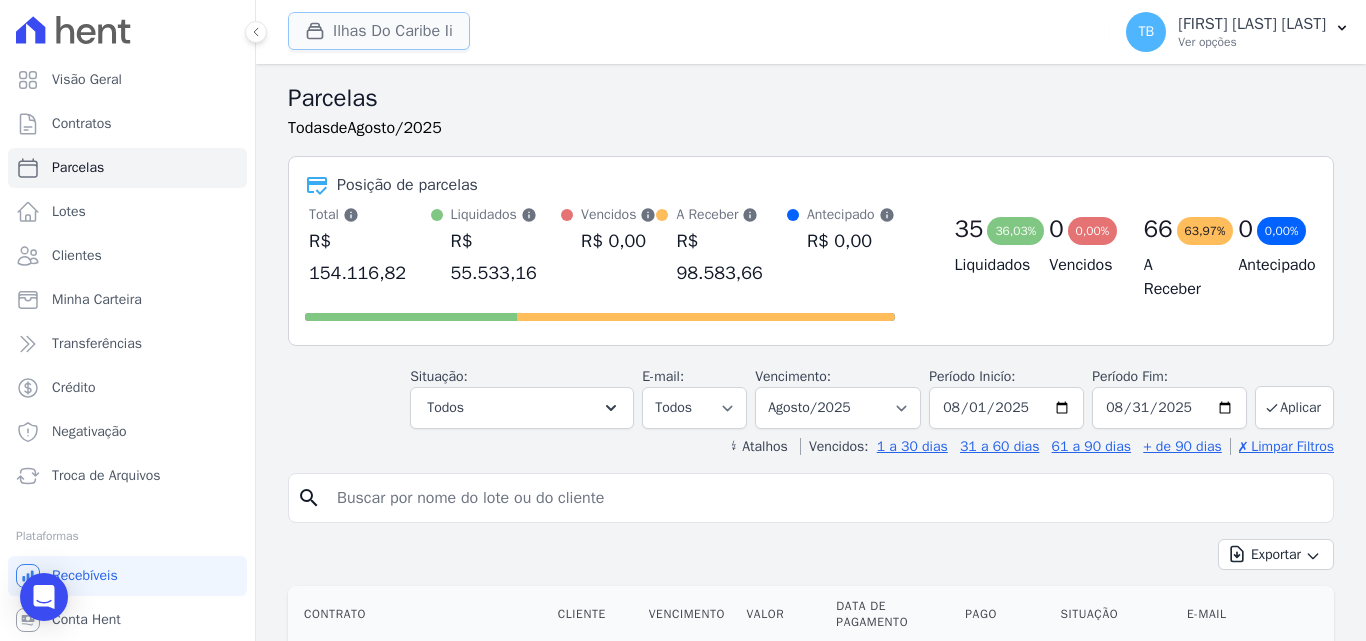 click on "Ilhas Do Caribe Ii" at bounding box center [379, 31] 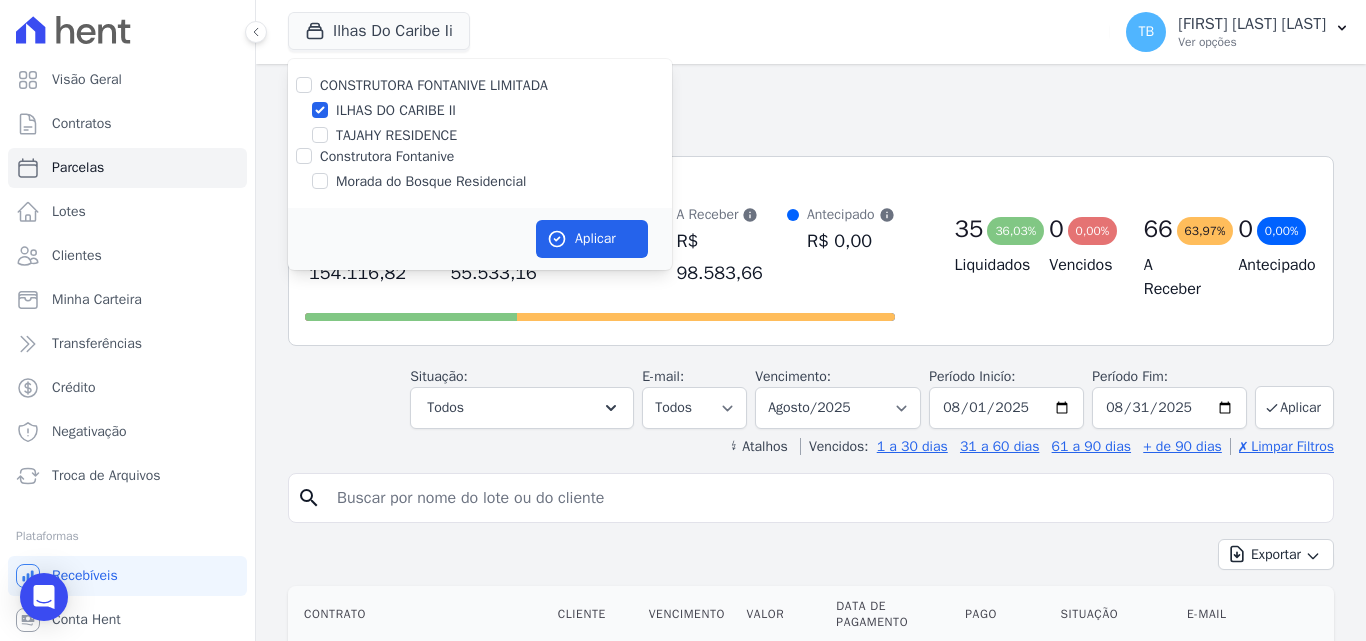 click on "Morada do Bosque Residencial" at bounding box center (480, 181) 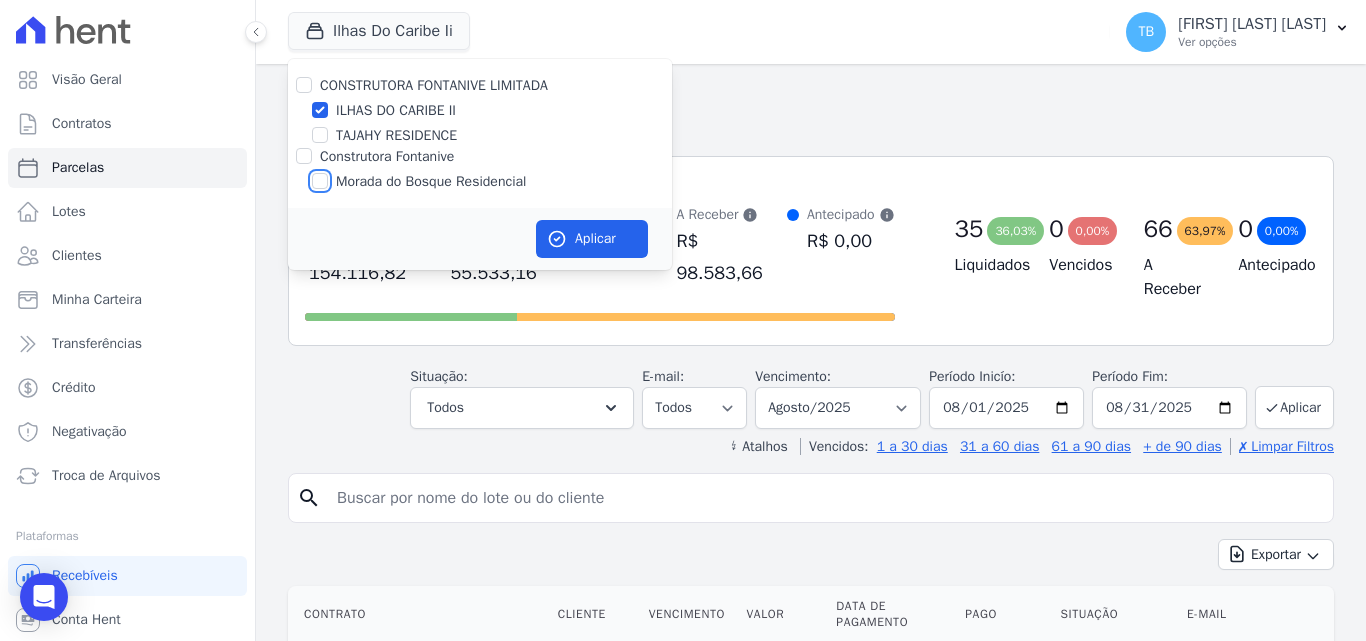 click on "Morada do Bosque Residencial" at bounding box center (320, 181) 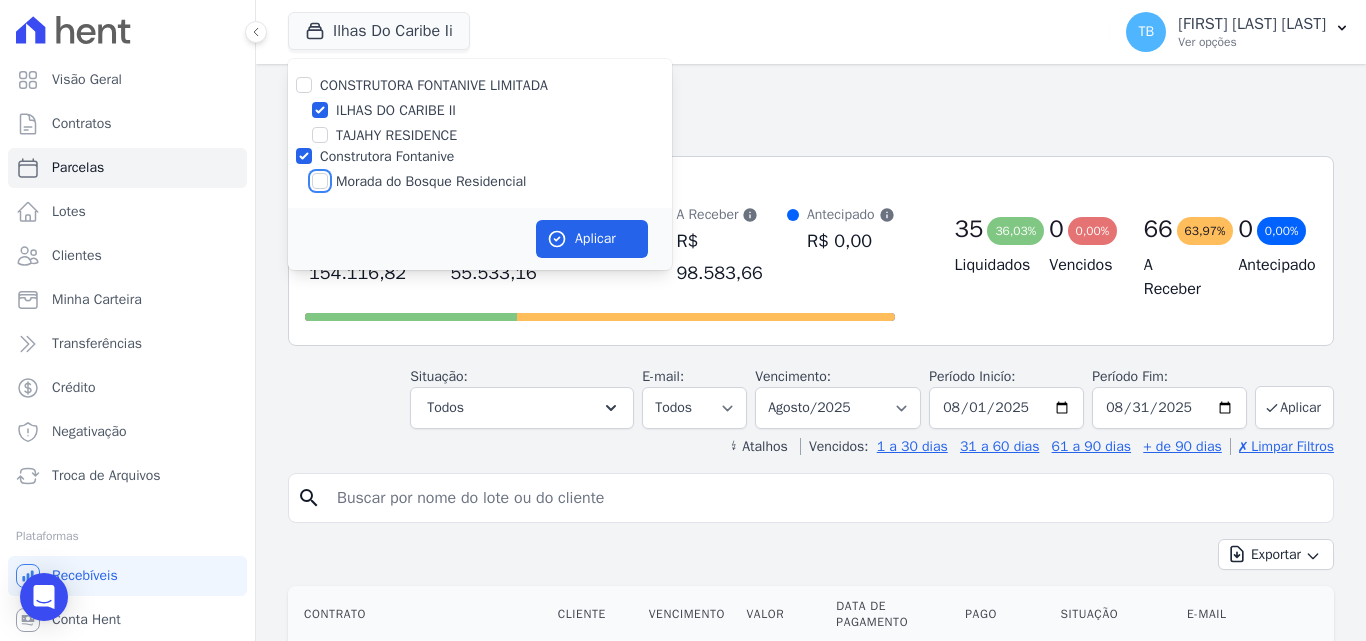 checkbox on "true" 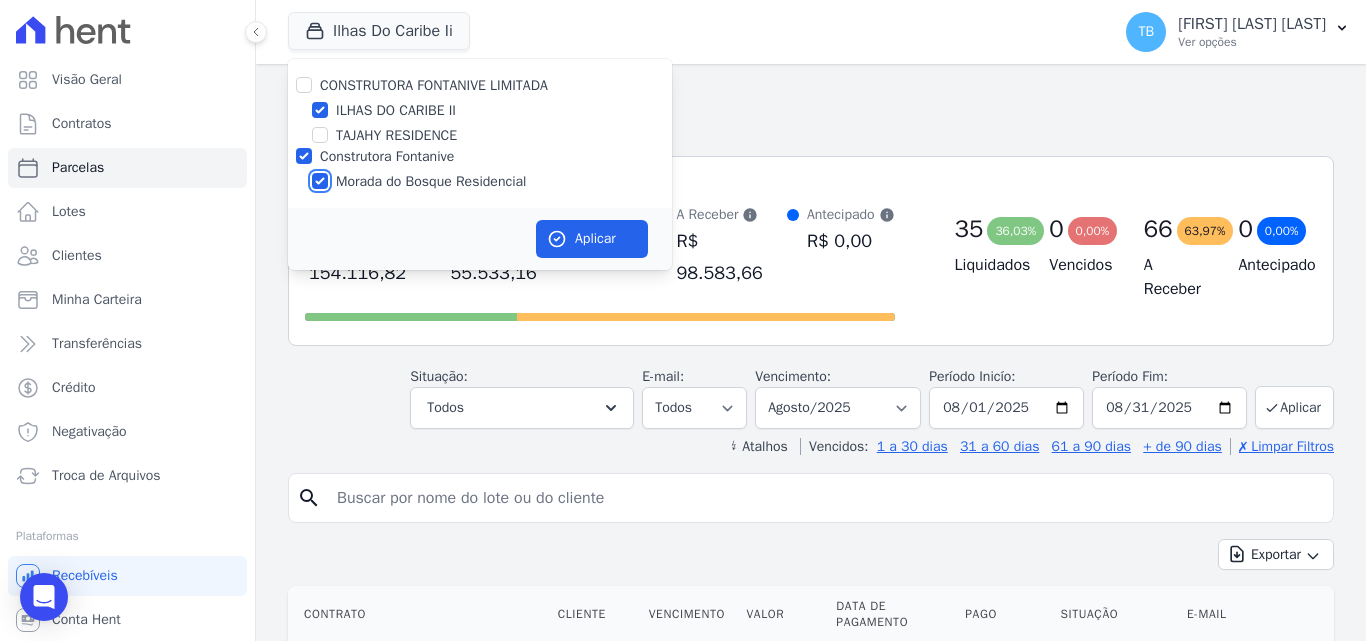 checkbox on "true" 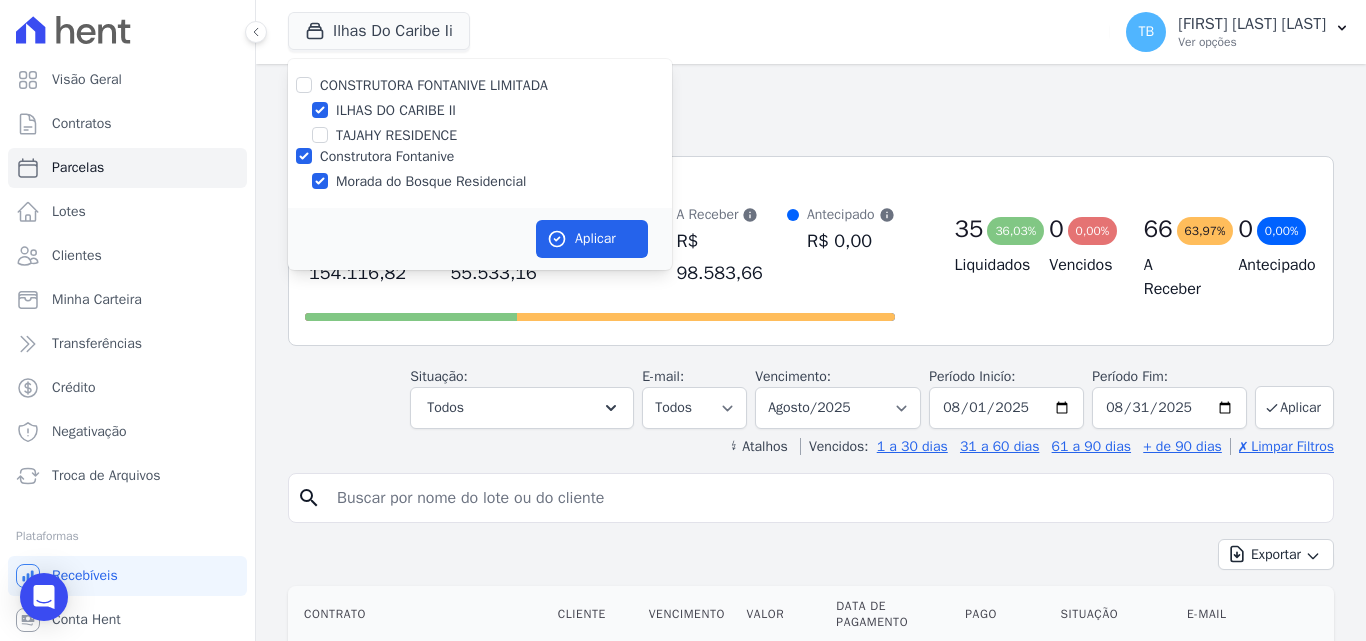 click on "CONSTRUTORA FONTANIVE LIMITADA
ILHAS DO CARIBE II
TAJAHY RESIDENCE
Construtora Fontanive
Morada do Bosque Residencial" at bounding box center [480, 133] 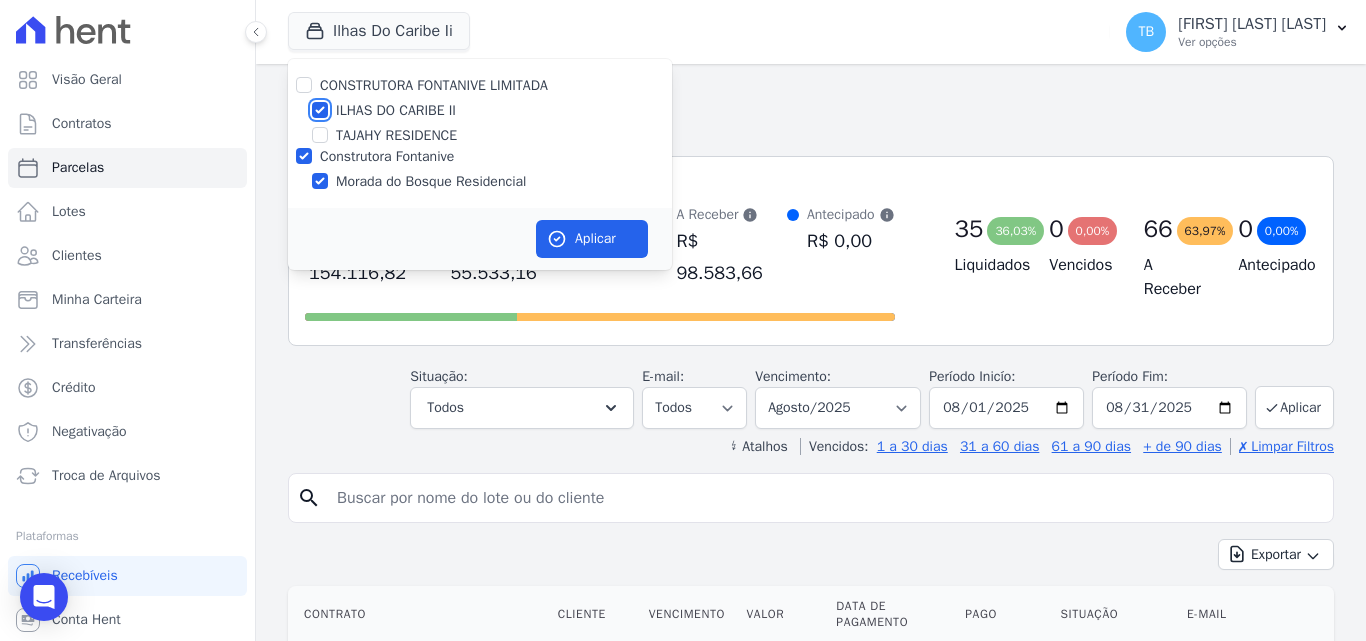 click on "ILHAS DO CARIBE II" at bounding box center (320, 110) 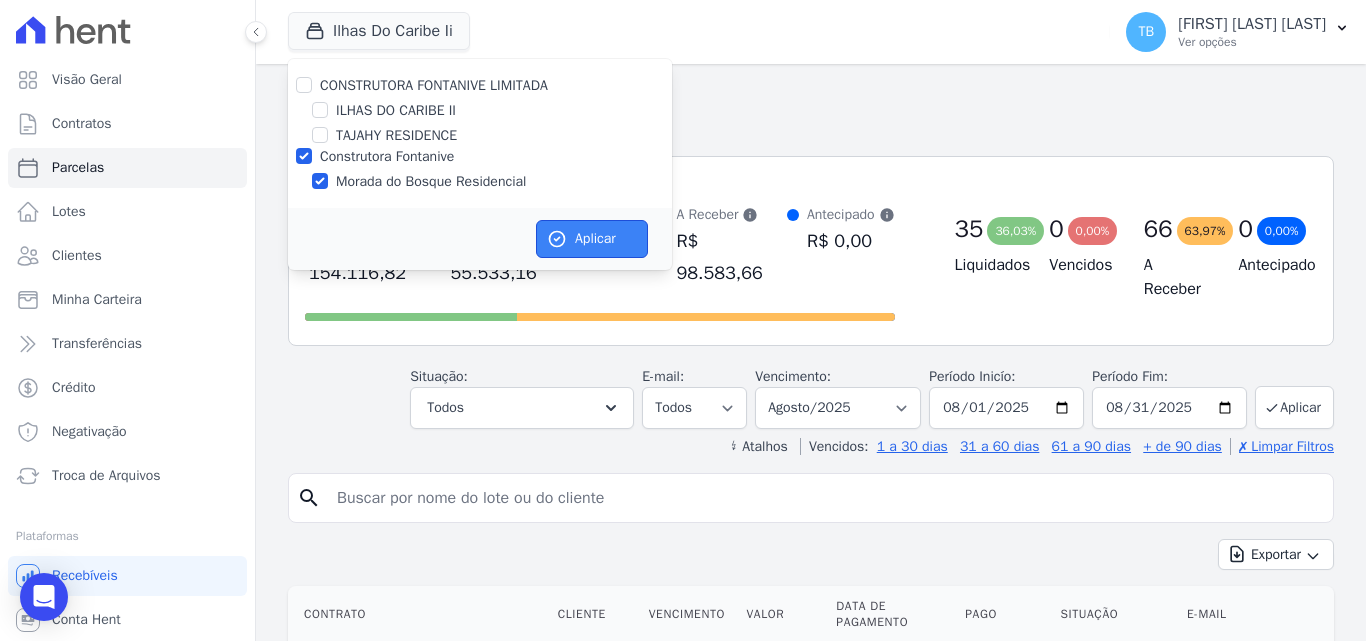 click on "Aplicar" at bounding box center (592, 239) 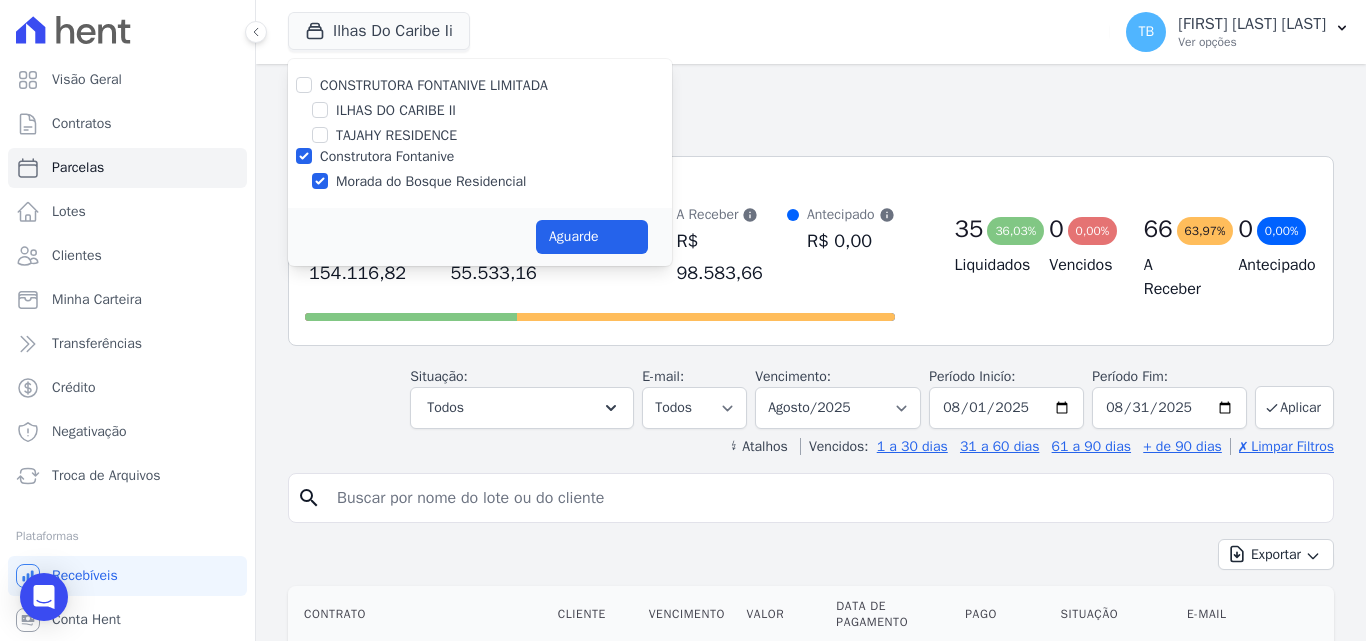 select 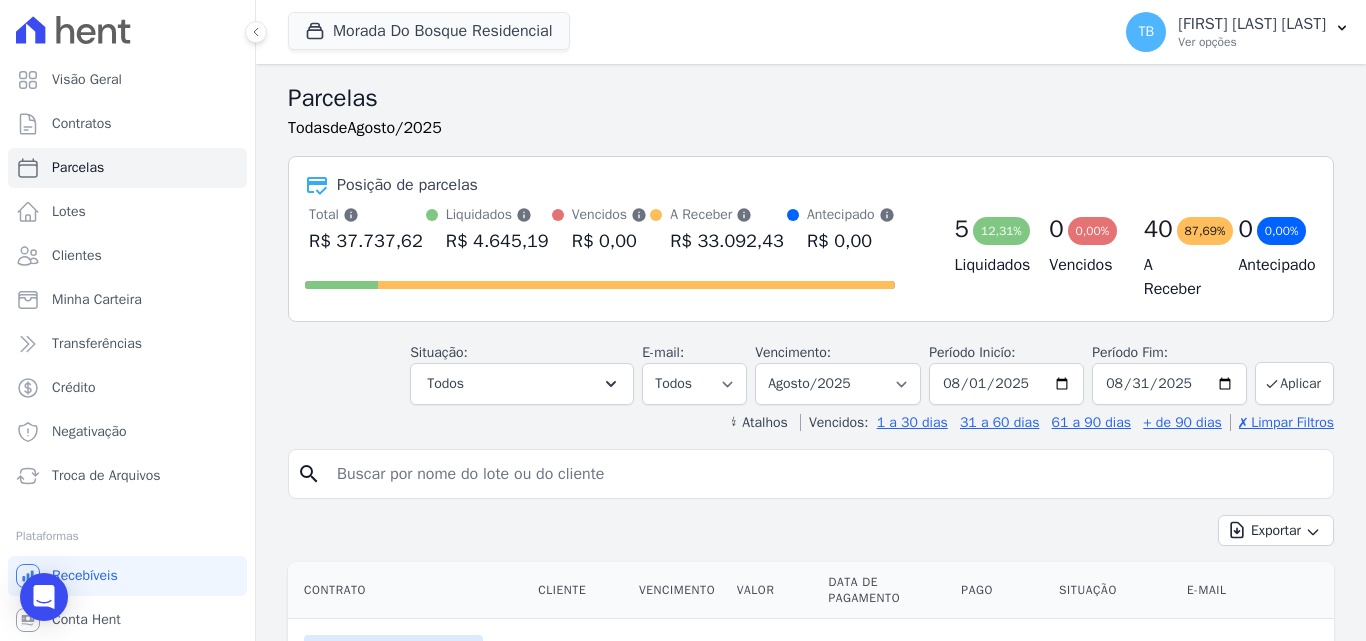 drag, startPoint x: 477, startPoint y: 539, endPoint x: 460, endPoint y: 516, distance: 28.600698 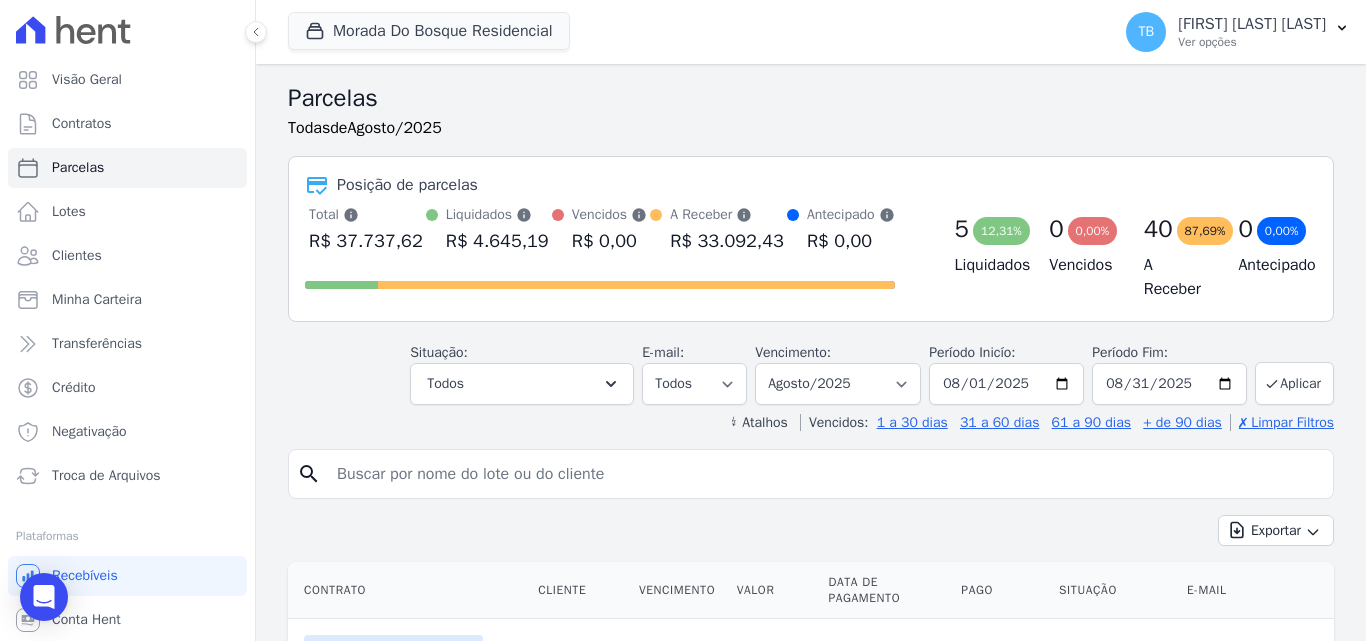 click at bounding box center [825, 474] 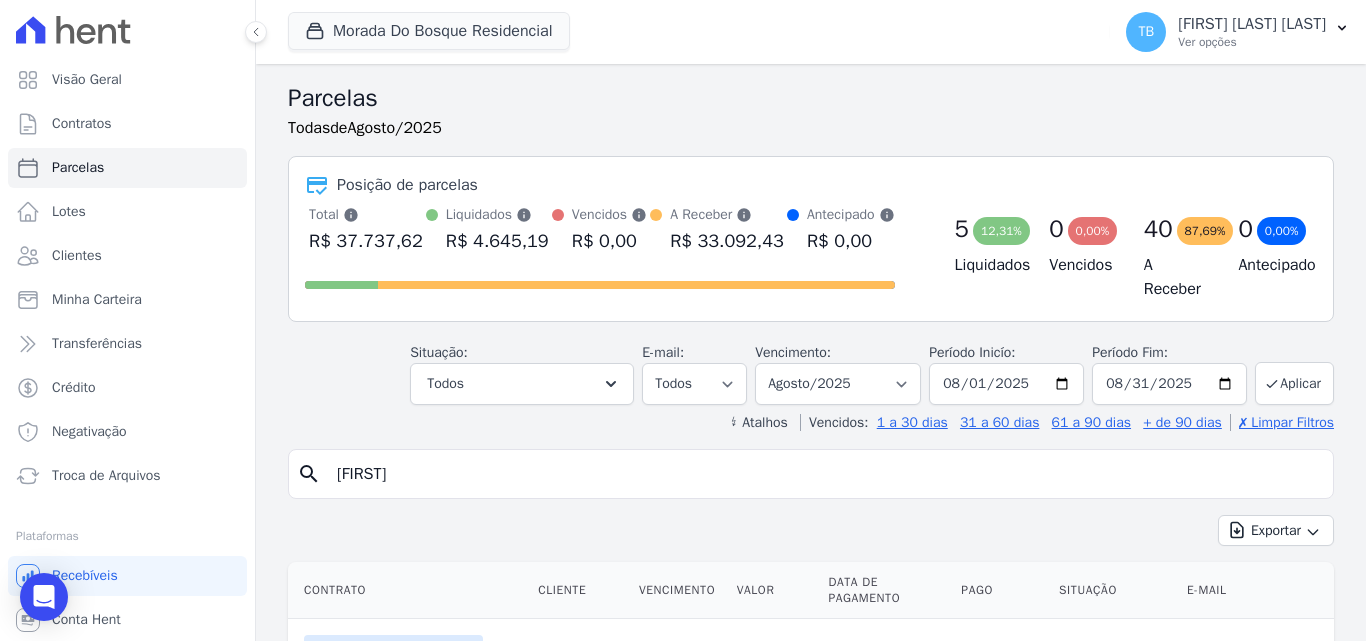 type on "[NAME]" 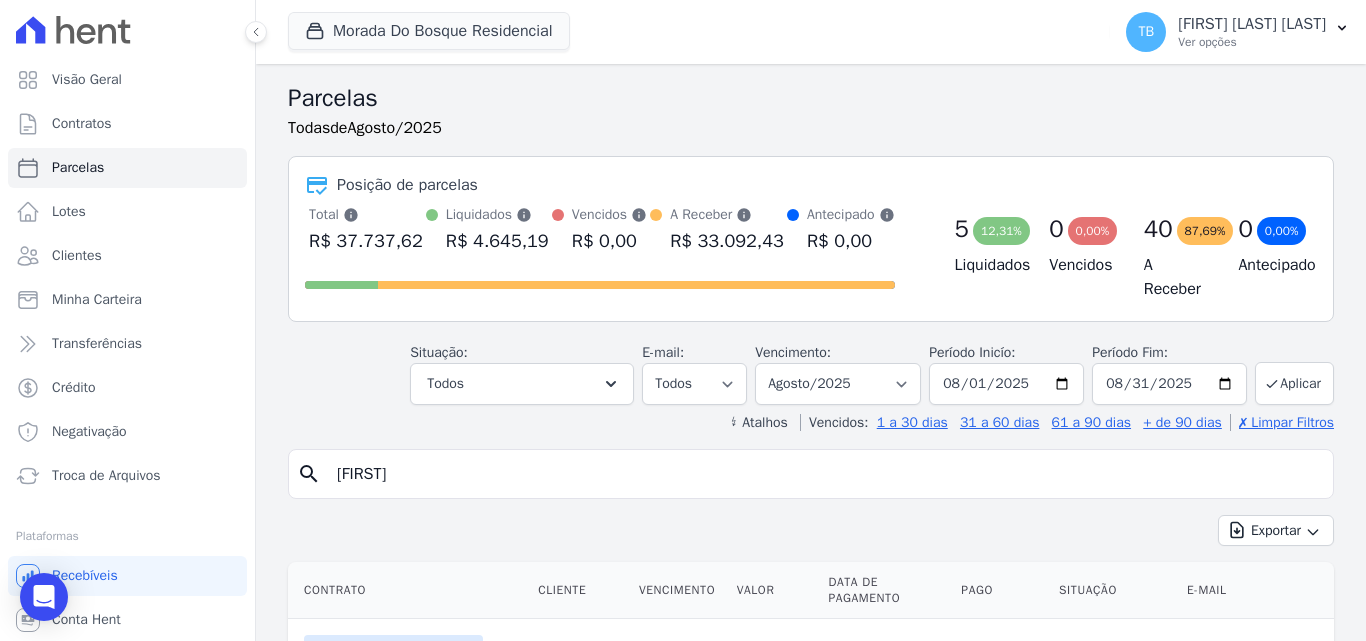 select 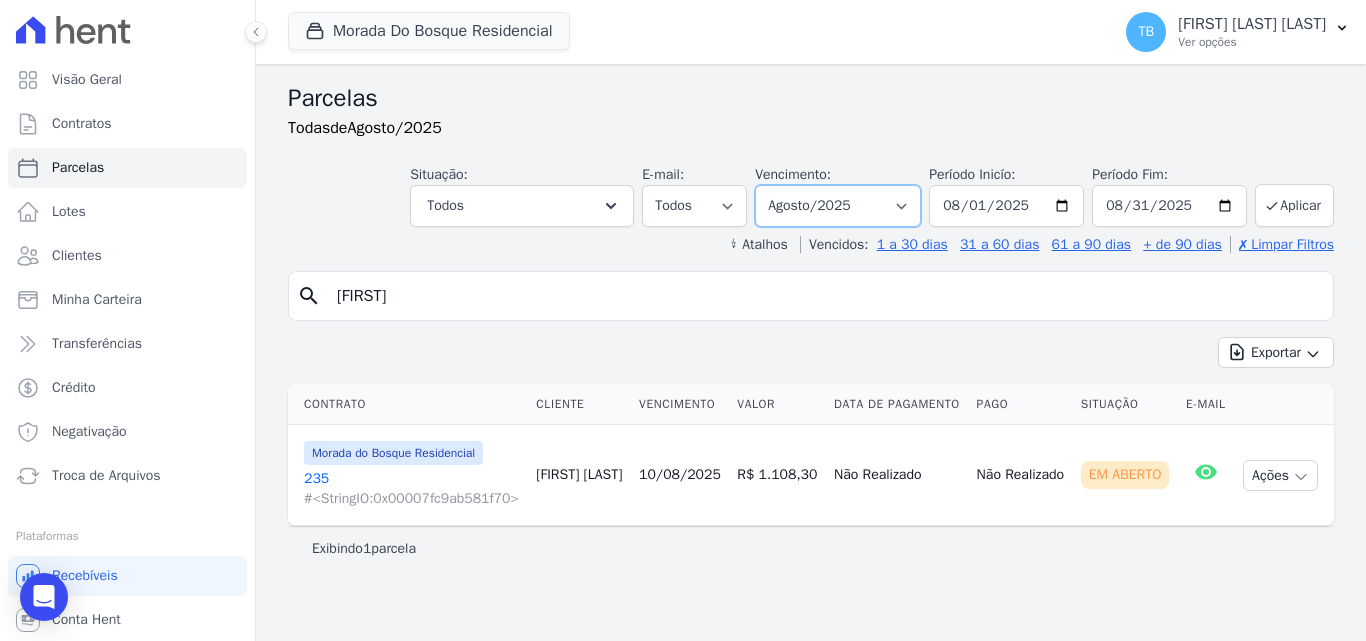 click on "Filtrar por período
────────
Todos os meses
Janeiro/2024
Fevereiro/2024
Março/2024
Abril/2024
Maio/2024
Junho/2024
Julho/2024
Agosto/2024
Setembro/2024
Outubro/2024
Novembro/2024
Dezembro/2024
Janeiro/2025
Fevereiro/2025
Março/2025
Abril/2025
Maio/2025
Junho/2025
Julho/2025
Agosto/2025
Setembro/2025
Outubro/2025
Novembro/2025
Dezembro/2025
Janeiro/2026
Fevereiro/2026
Março/2026
Abril/2026
Maio/2026
Junho/2026
Julho/2026
Agosto/2026
Setembro/2026
Outubro/2026
Novembro/2026
Dezembro/2026
Janeiro/2027
Fevereiro/2027
Março/2027
Abril/2027
Maio/2027
Junho/2027
Julho/2027
Agosto/2027
Setembro/2027
Outubro/2027
Novembro/2027
Dezembro/2027
Janeiro/2028
Fevereiro/2028
Março/2028
Abril/2028
Maio/2028
Junho/2028" at bounding box center [838, 206] 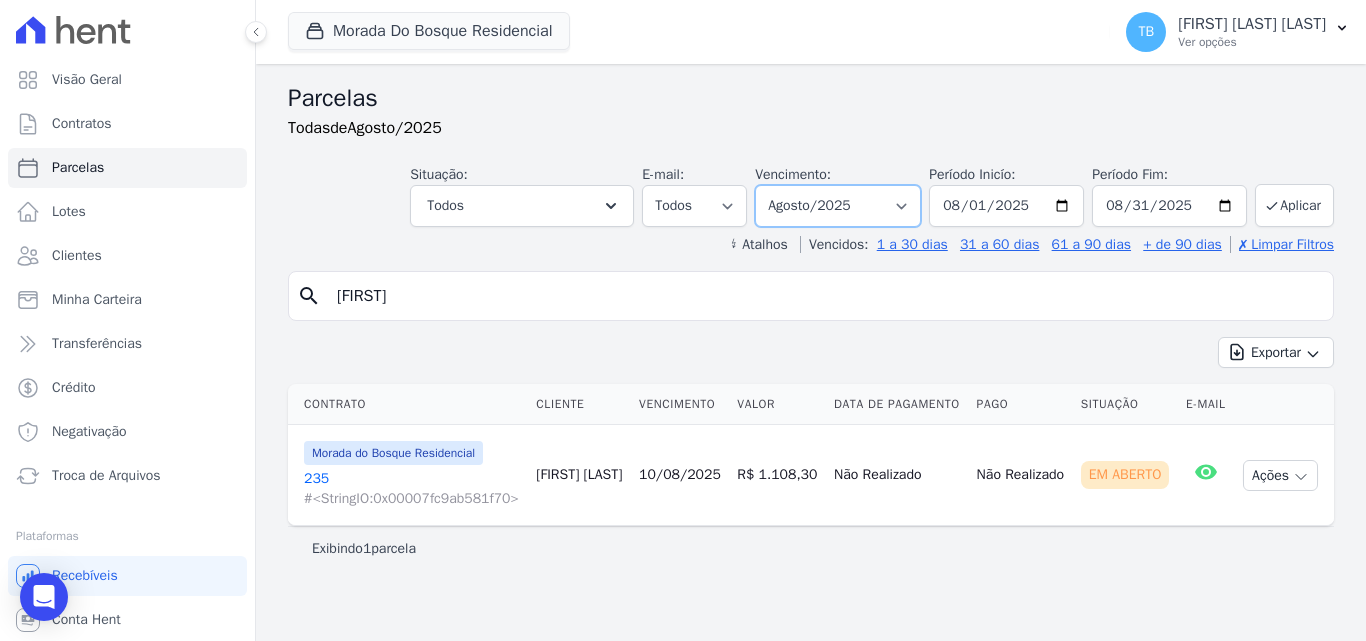 select on "07/2025" 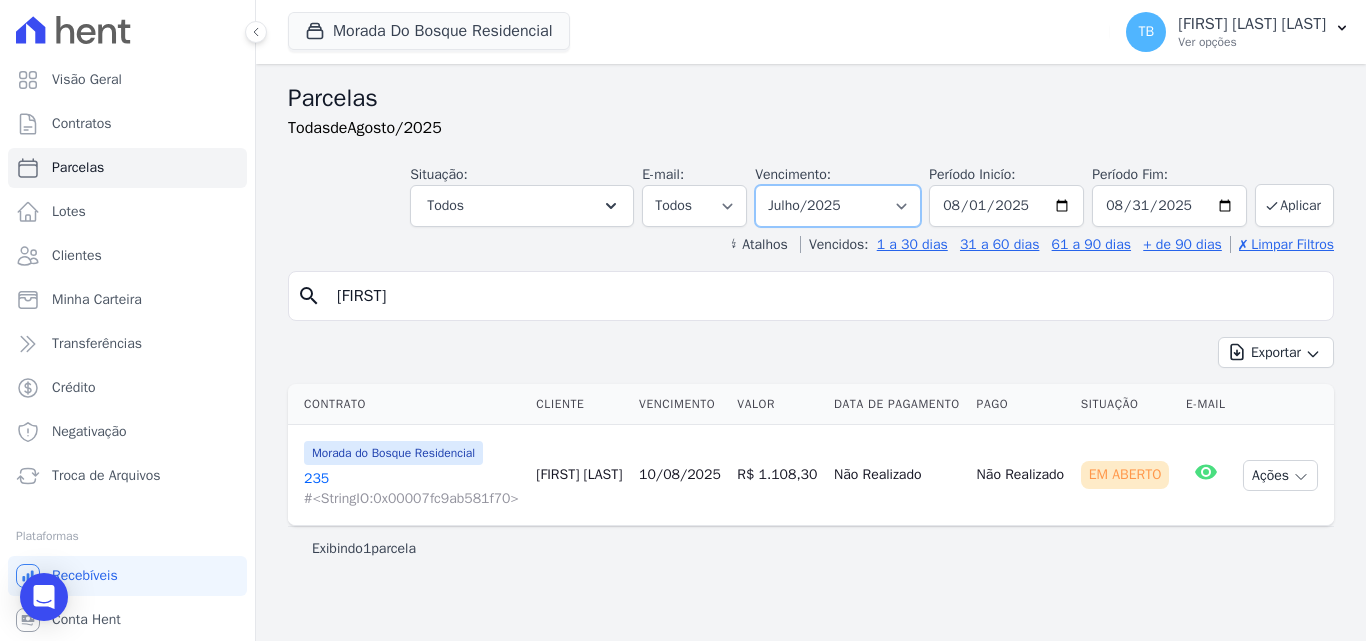 click on "Filtrar por período
────────
Todos os meses
Janeiro/2024
Fevereiro/2024
Março/2024
Abril/2024
Maio/2024
Junho/2024
Julho/2024
Agosto/2024
Setembro/2024
Outubro/2024
Novembro/2024
Dezembro/2024
Janeiro/2025
Fevereiro/2025
Março/2025
Abril/2025
Maio/2025
Junho/2025
Julho/2025
Agosto/2025
Setembro/2025
Outubro/2025
Novembro/2025
Dezembro/2025
Janeiro/2026
Fevereiro/2026
Março/2026
Abril/2026
Maio/2026
Junho/2026
Julho/2026
Agosto/2026
Setembro/2026
Outubro/2026
Novembro/2026
Dezembro/2026
Janeiro/2027
Fevereiro/2027
Março/2027
Abril/2027
Maio/2027
Junho/2027
Julho/2027
Agosto/2027
Setembro/2027
Outubro/2027
Novembro/2027
Dezembro/2027
Janeiro/2028
Fevereiro/2028
Março/2028
Abril/2028
Maio/2028
Junho/2028" at bounding box center (838, 206) 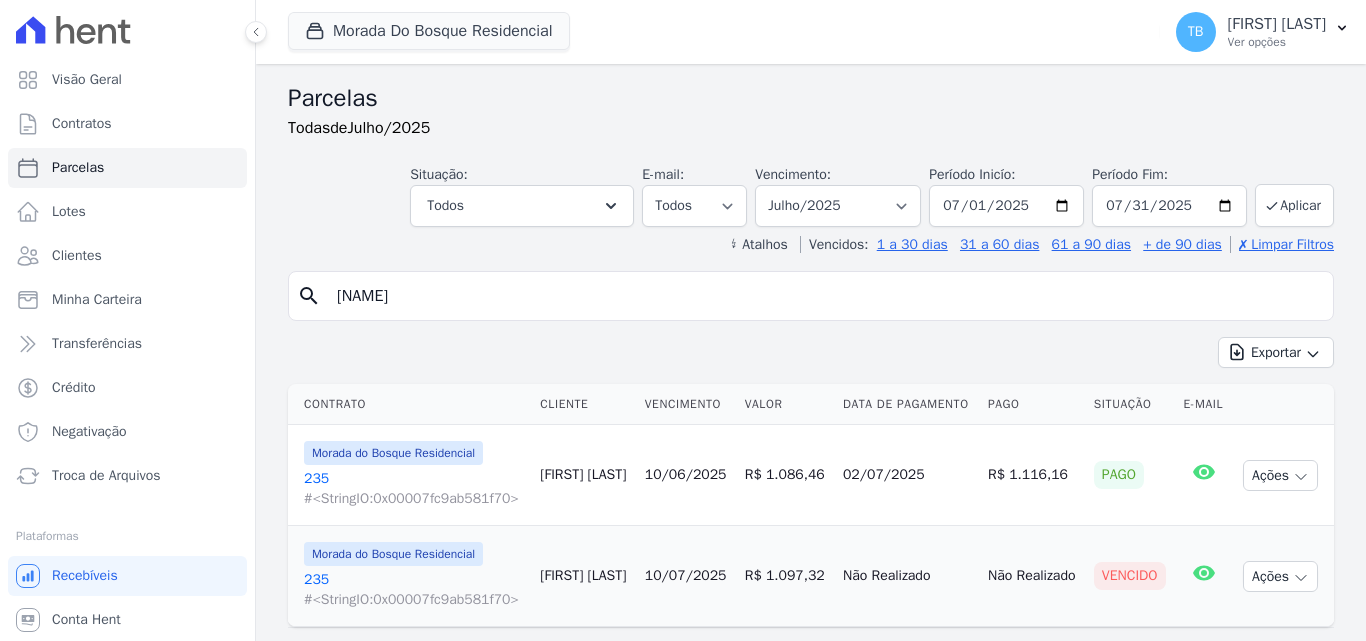 select 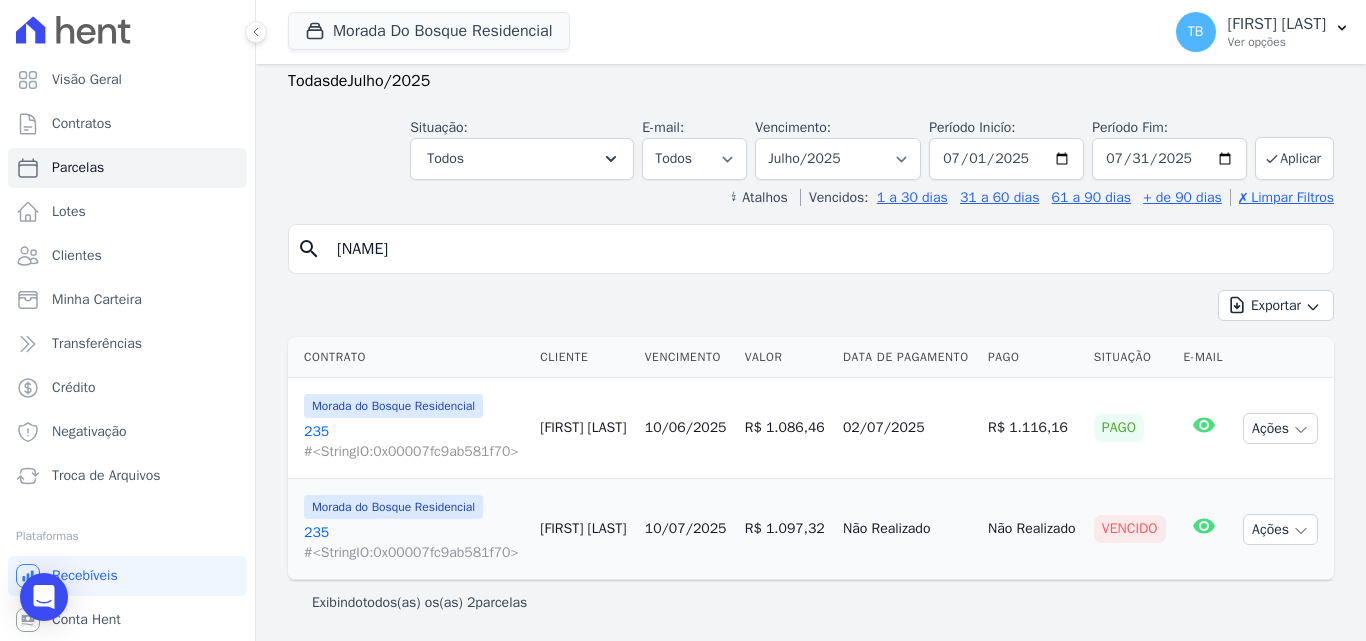scroll, scrollTop: 103, scrollLeft: 0, axis: vertical 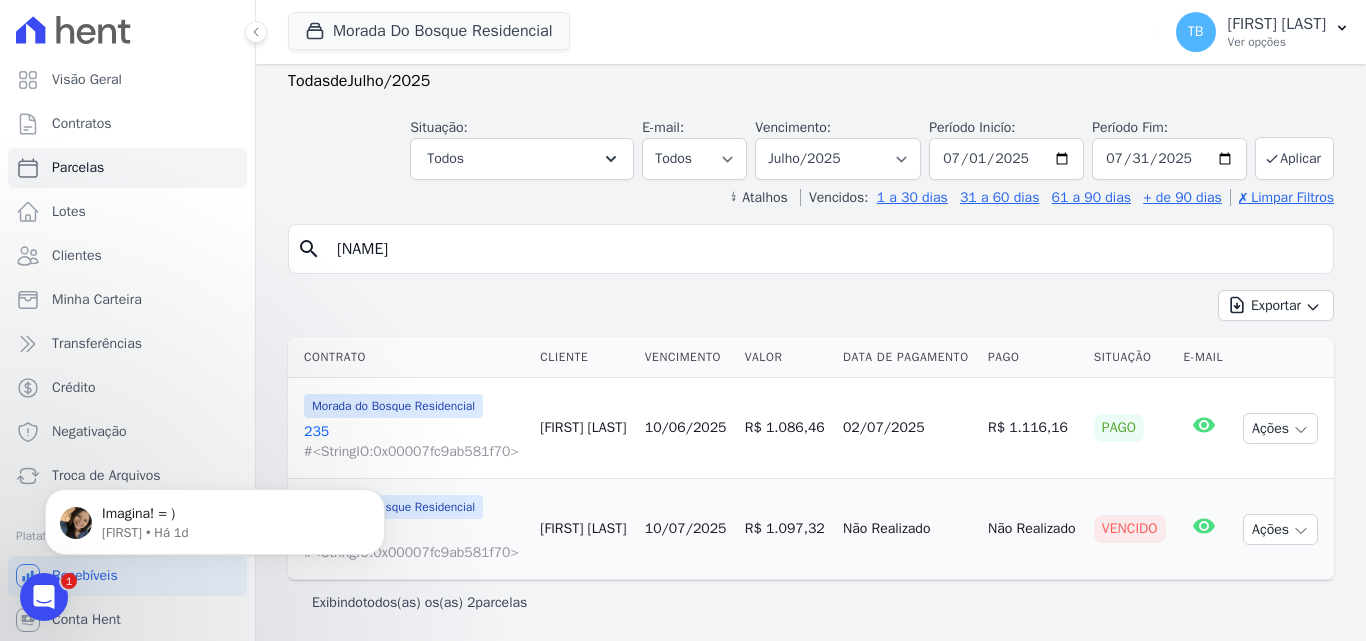 click on "Parcelas
Todas
de  Julho/2025
Situação:
Agendado
Em Aberto
Pago
Processando
Cancelado
Vencido
Transferindo
Depositado
Pago por fora
Retido
Todos
Selecionar todos
Agendado
Em Aberto
Pago
Processando" at bounding box center [811, 329] 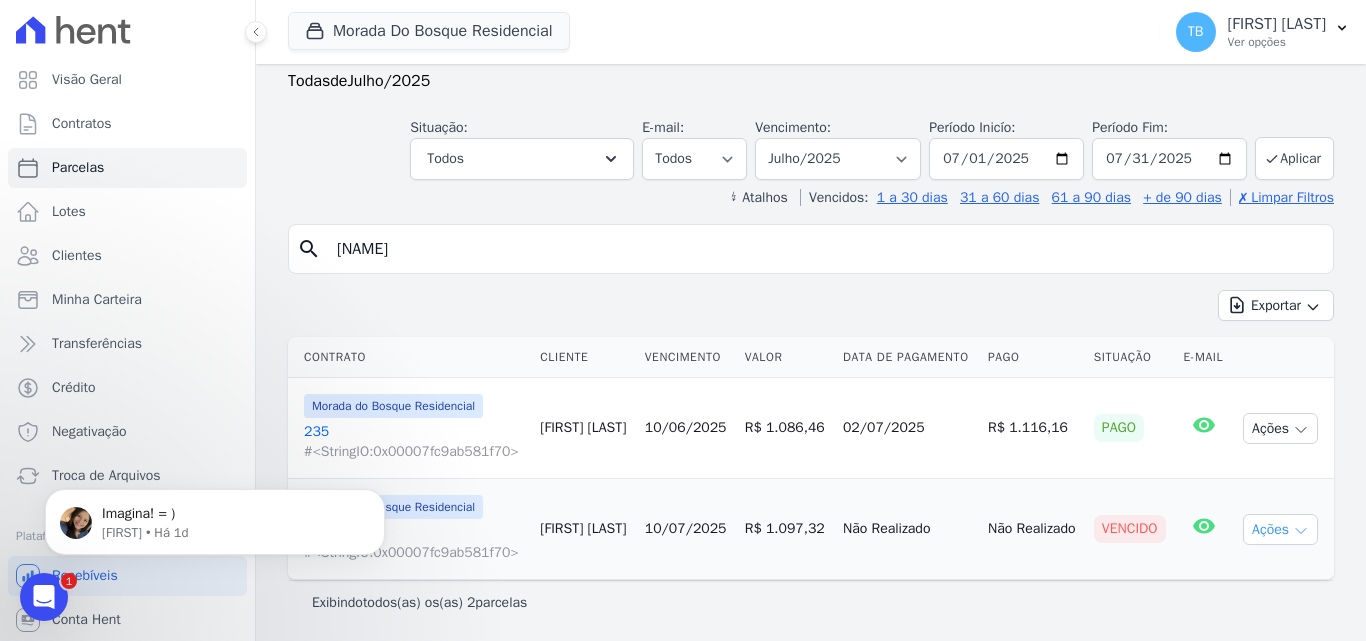 click on "Ações" at bounding box center (1280, 529) 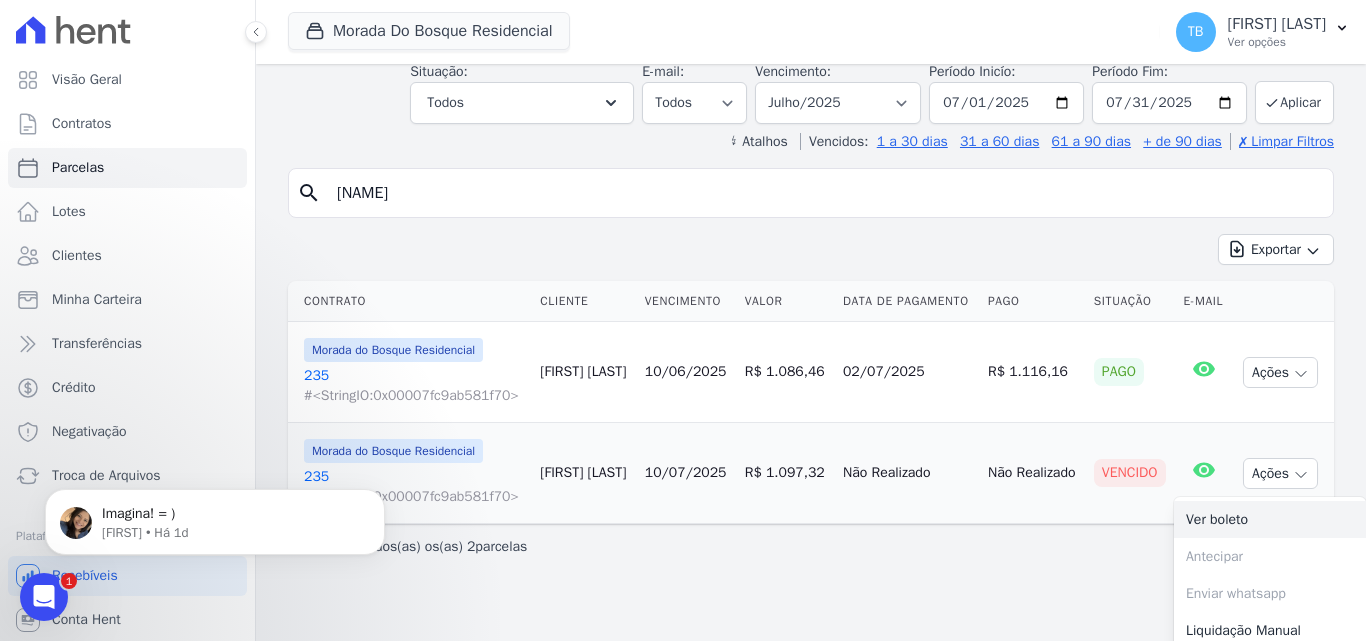 click on "Ver boleto" at bounding box center [1270, 519] 